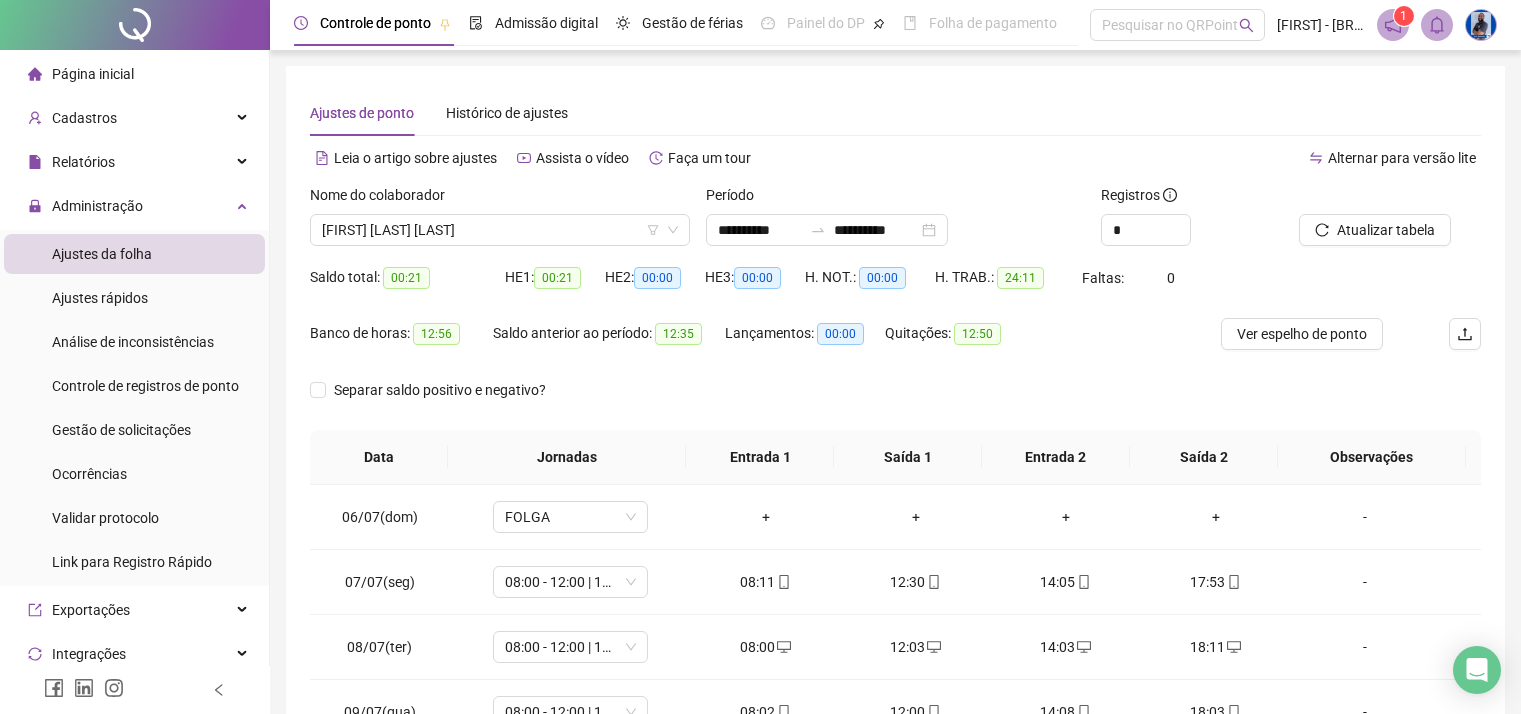 scroll, scrollTop: 0, scrollLeft: 0, axis: both 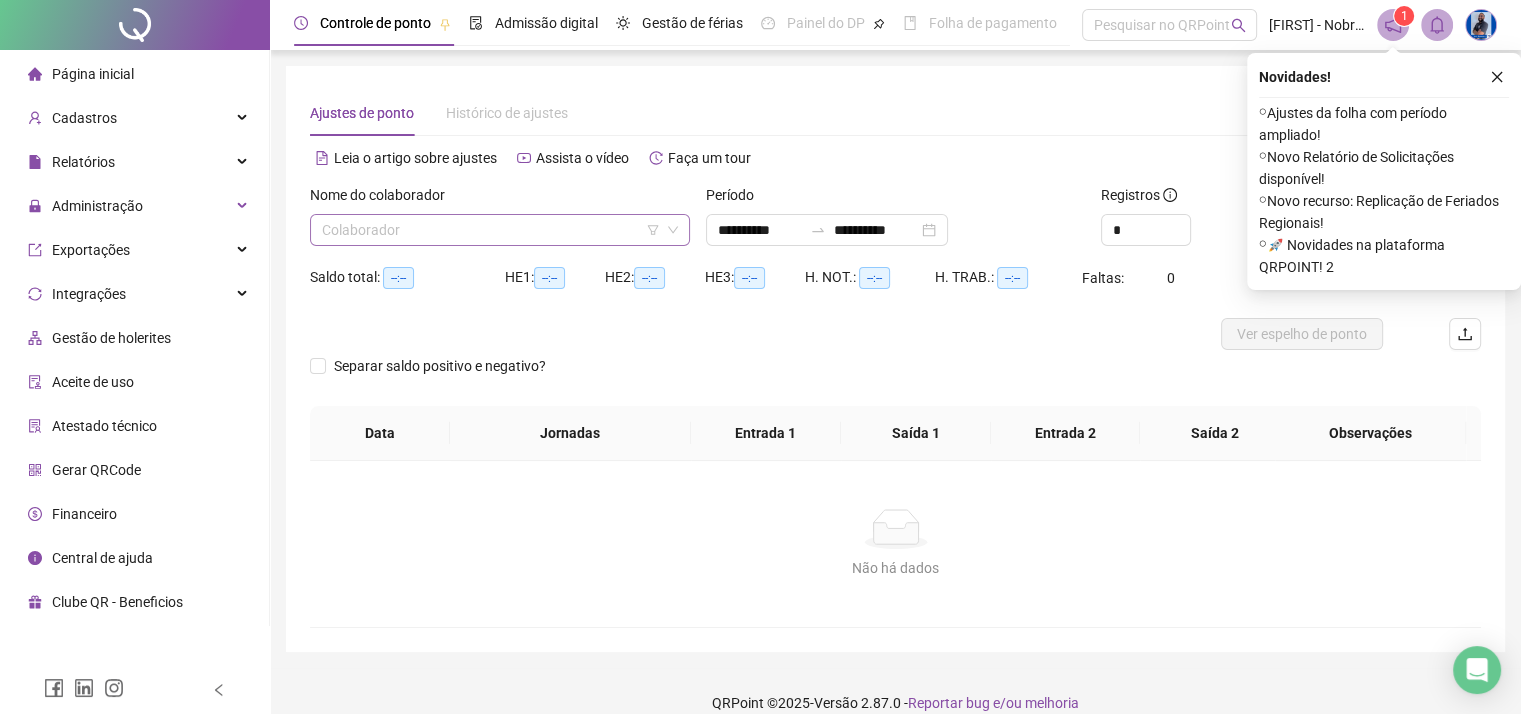 click at bounding box center [494, 230] 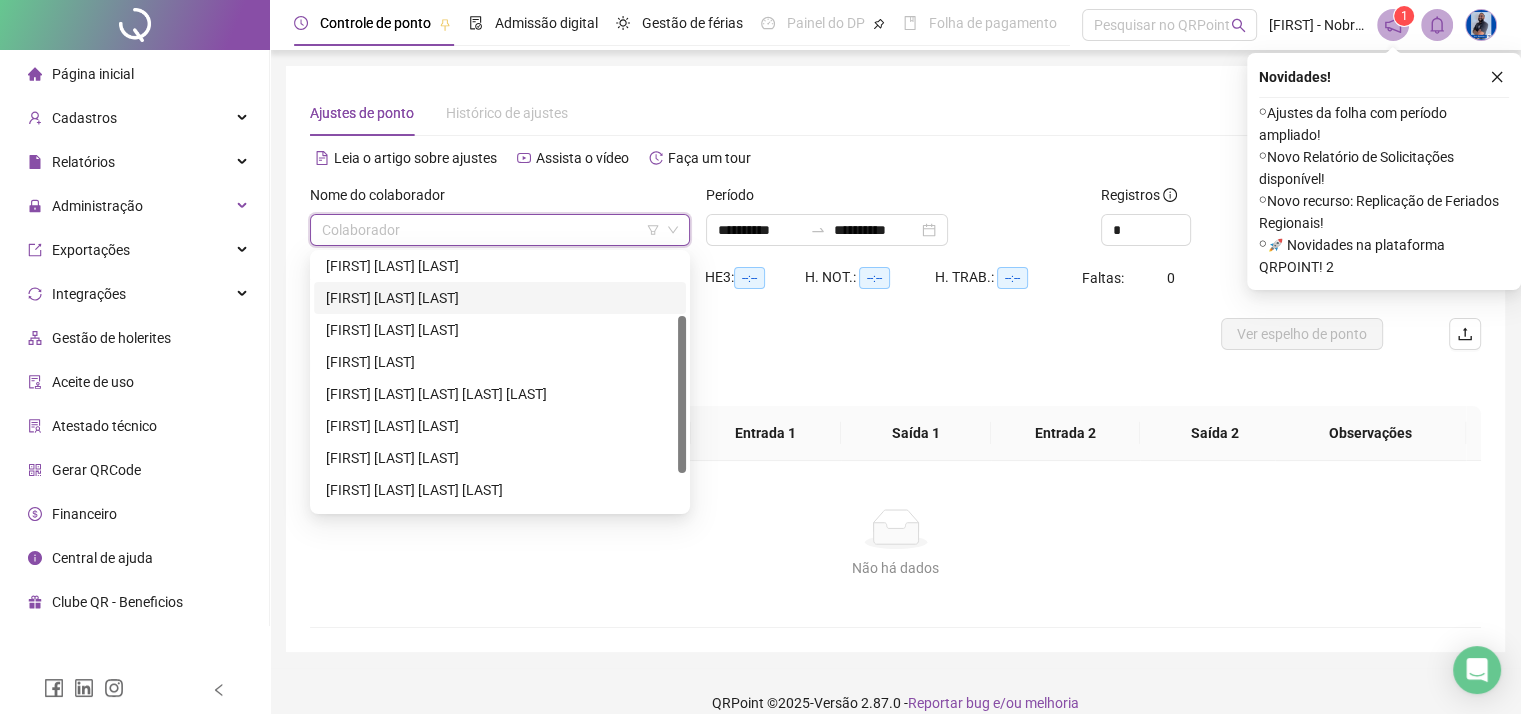 scroll, scrollTop: 160, scrollLeft: 0, axis: vertical 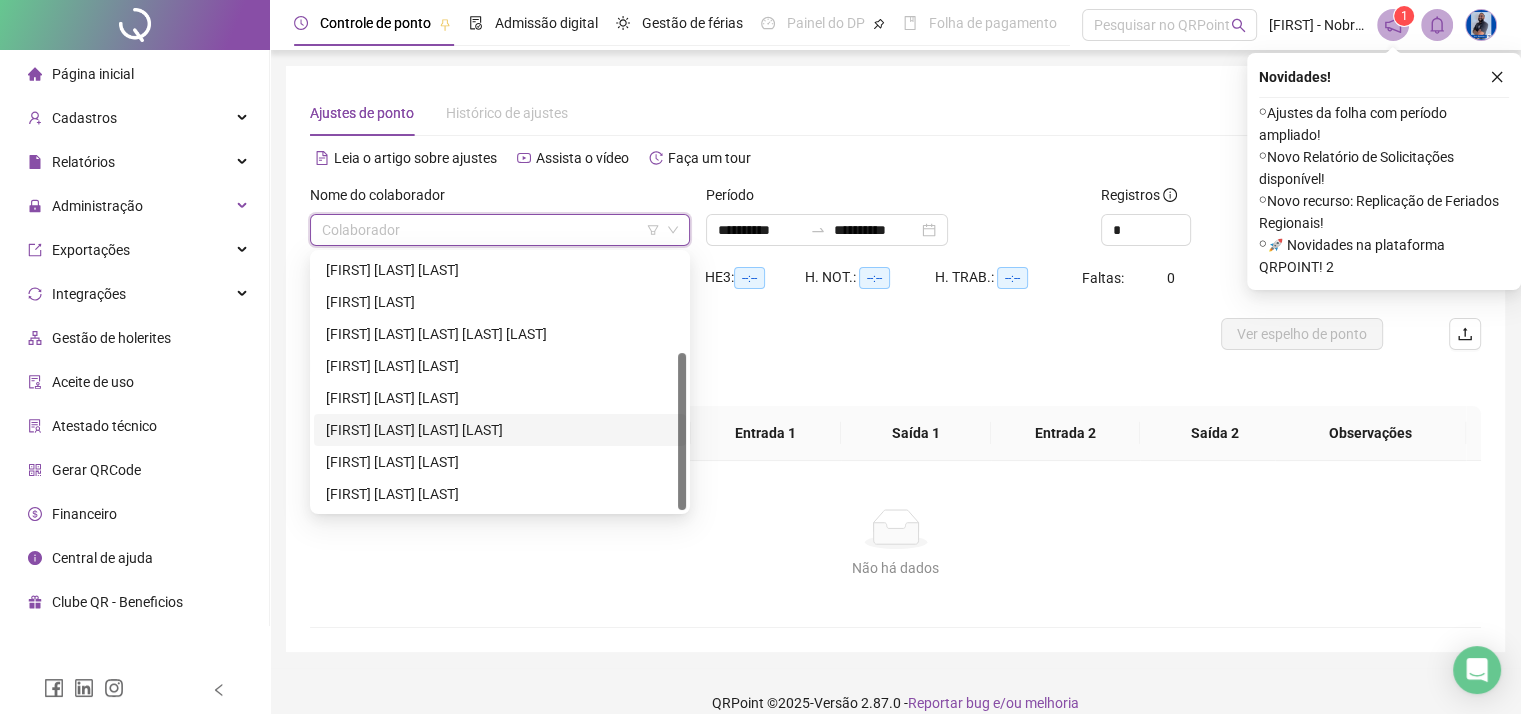 click on "[FIRST] [LAST] [LAST] [LAST]" at bounding box center [500, 430] 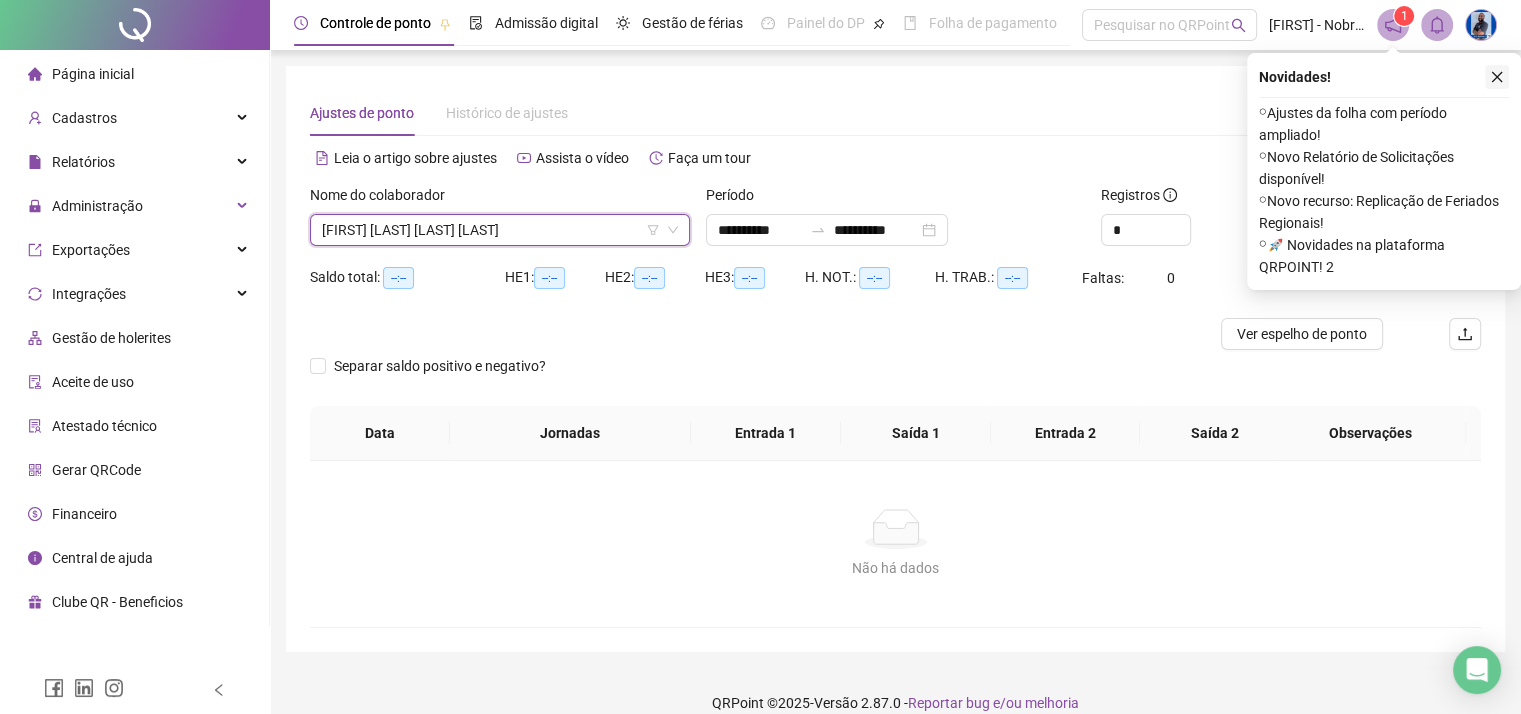 click 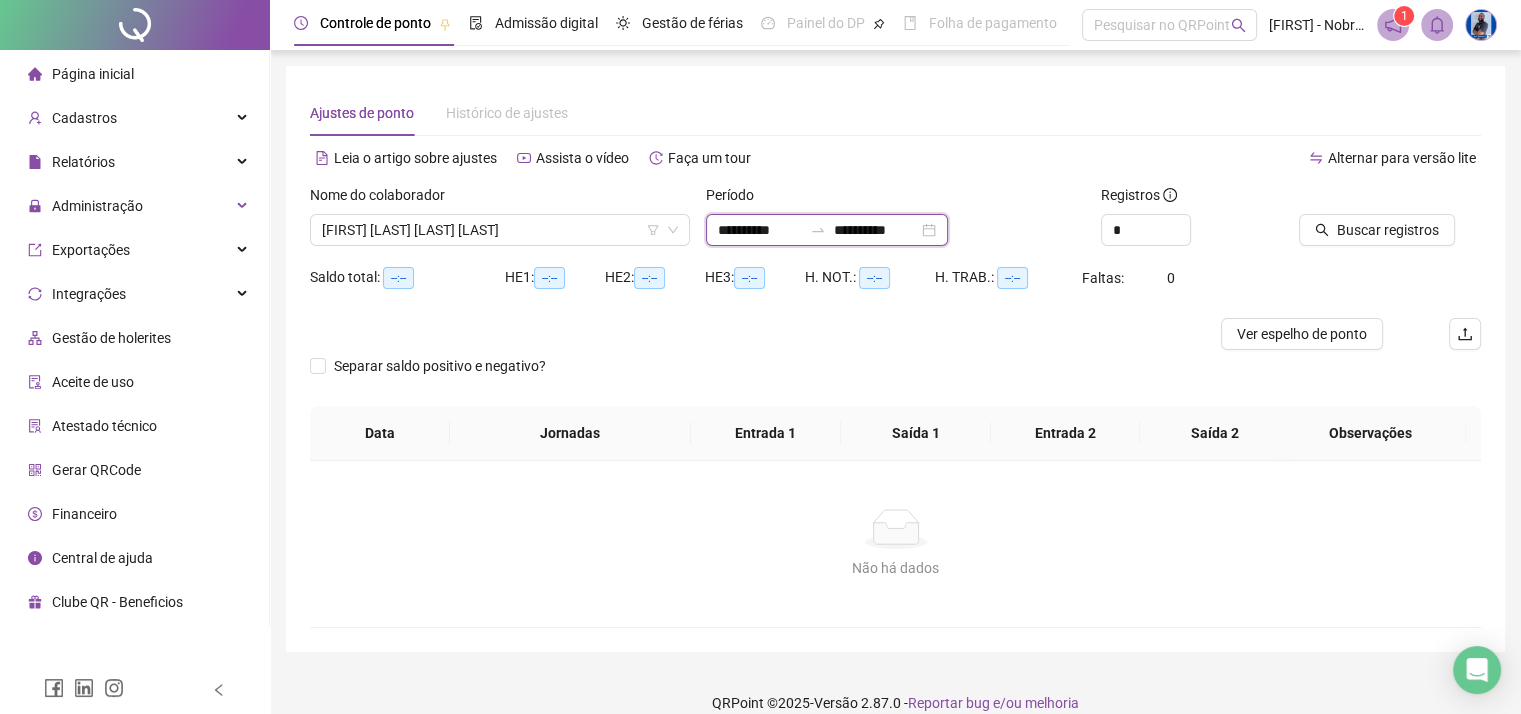 click on "**********" at bounding box center (876, 230) 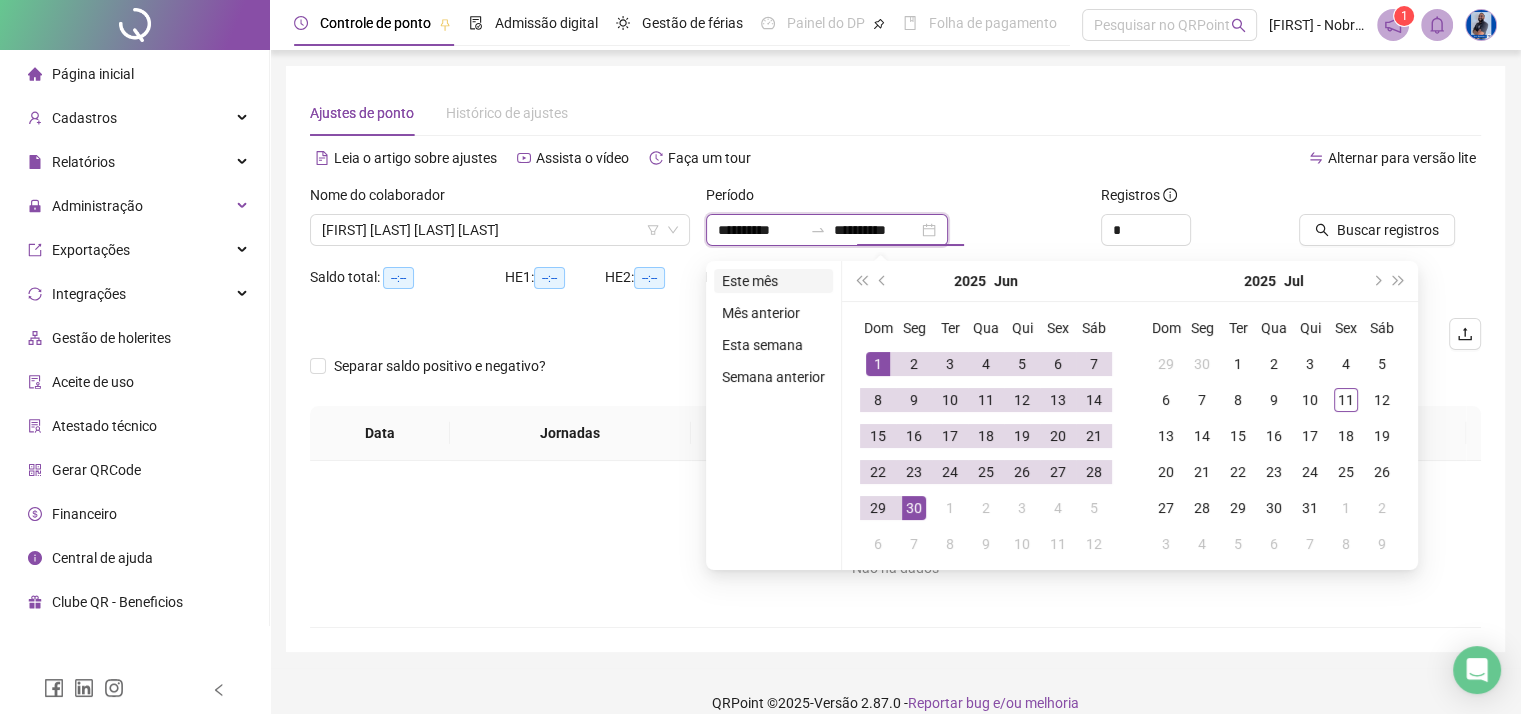 type on "**********" 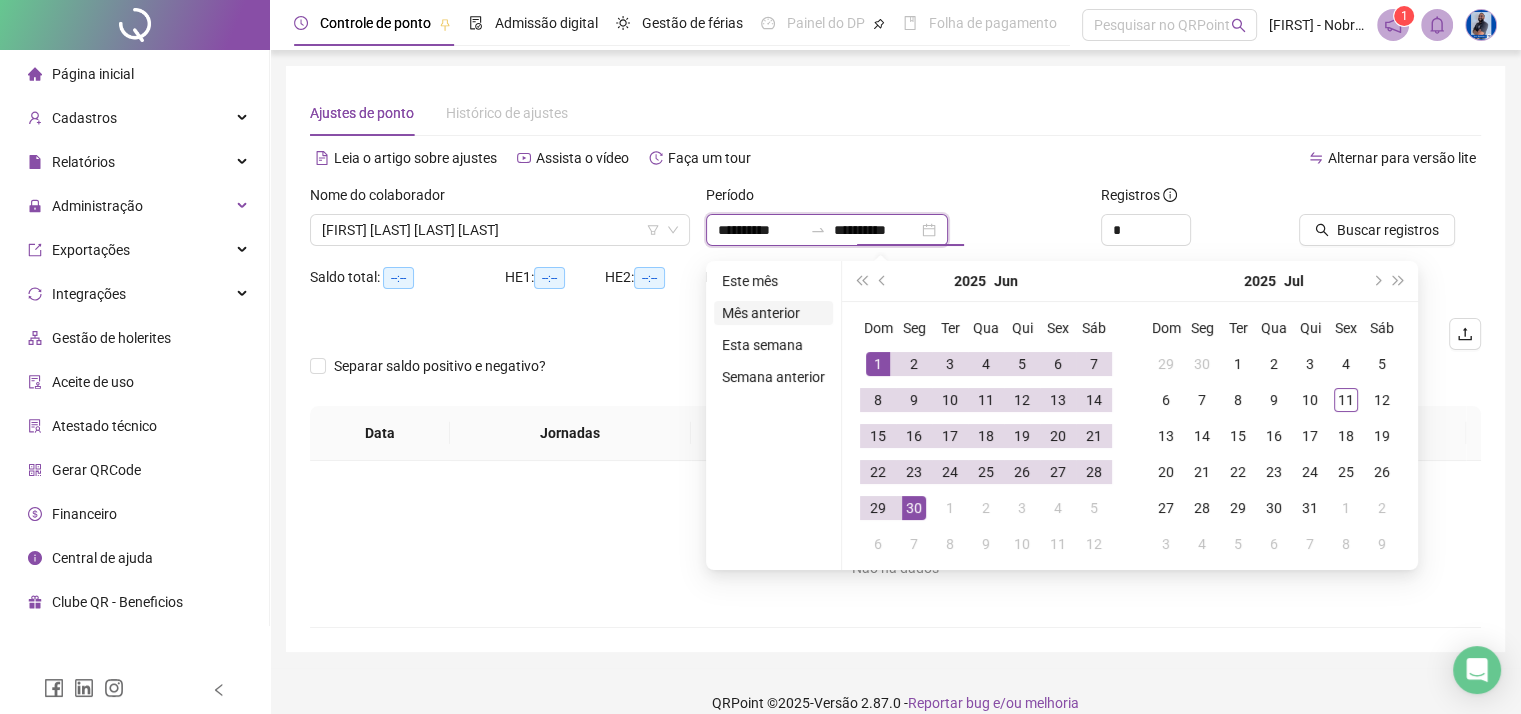 type on "**********" 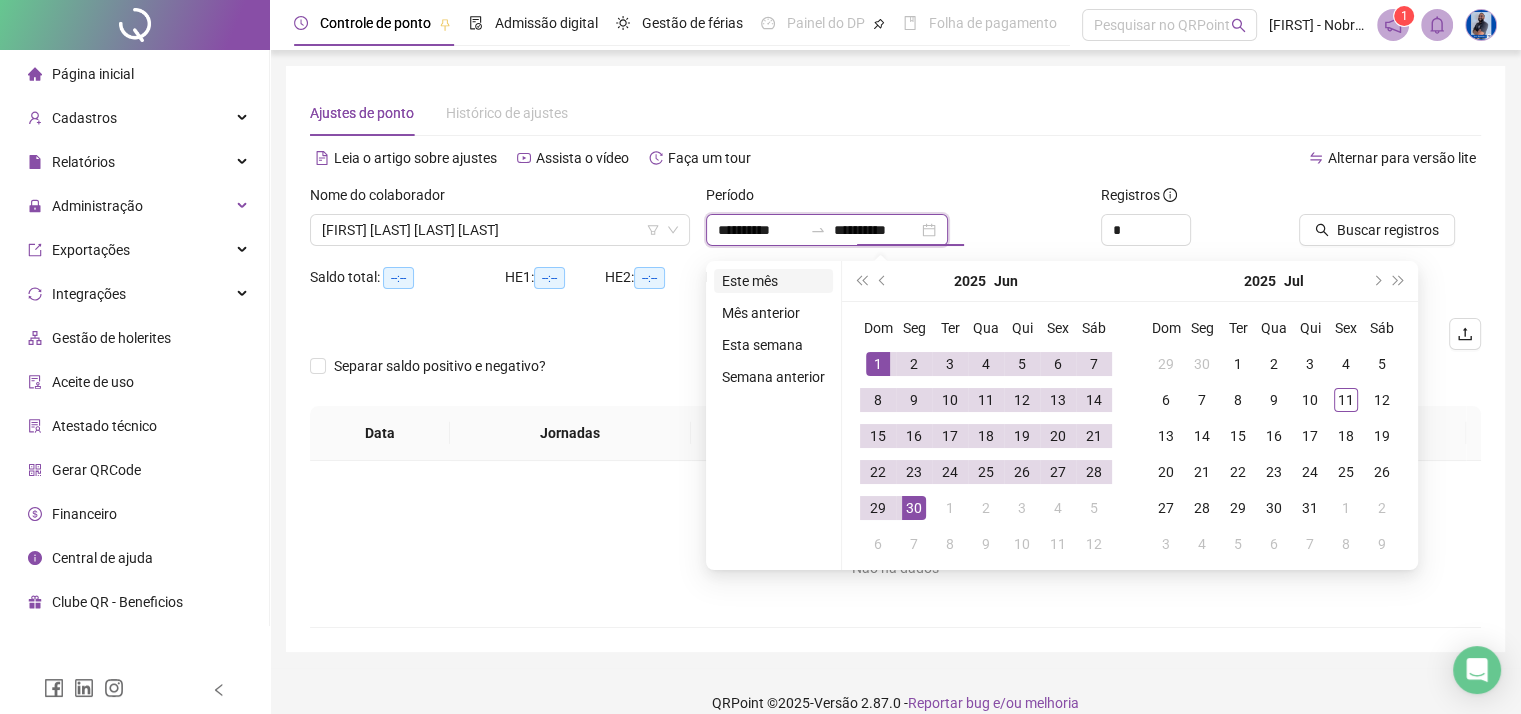 type on "**********" 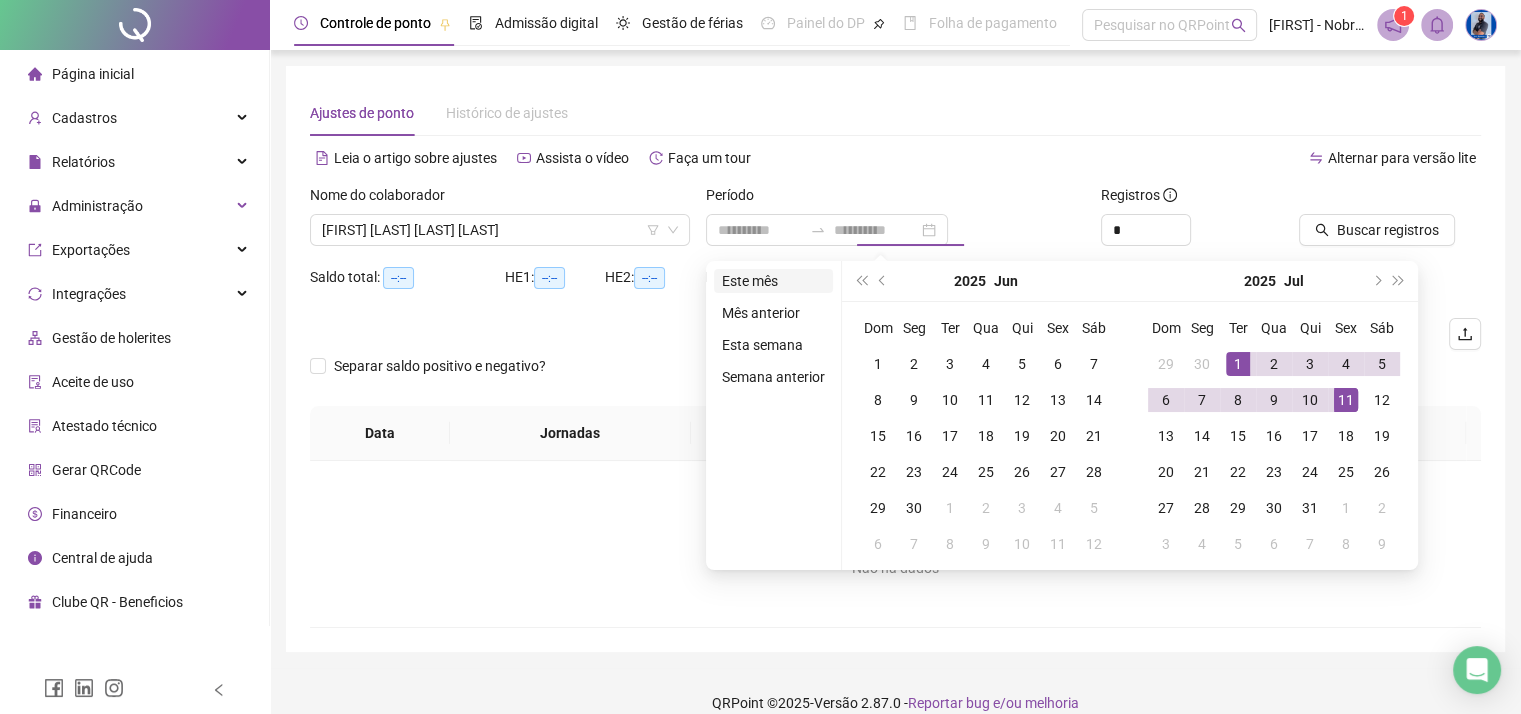 click on "Este mês" at bounding box center [773, 281] 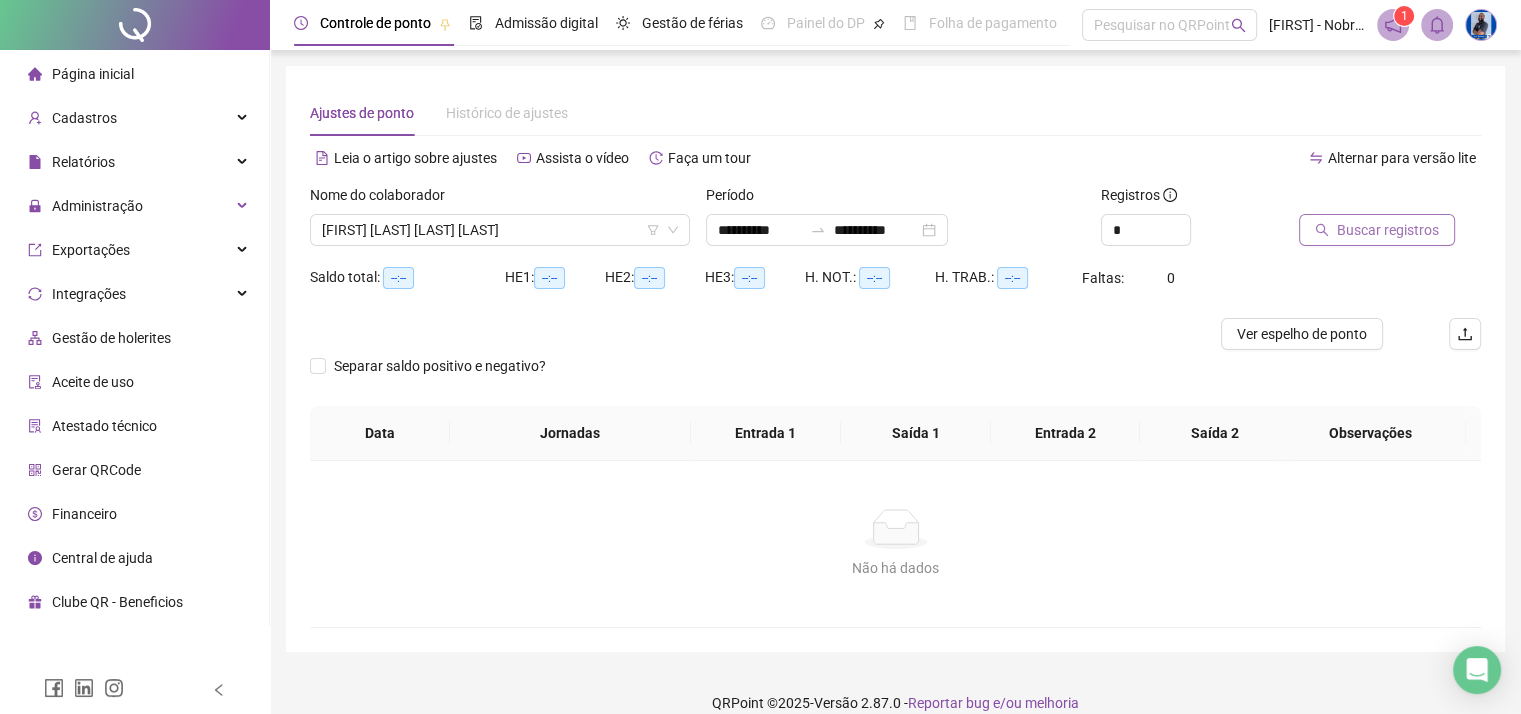 click on "Buscar registros" at bounding box center (1377, 230) 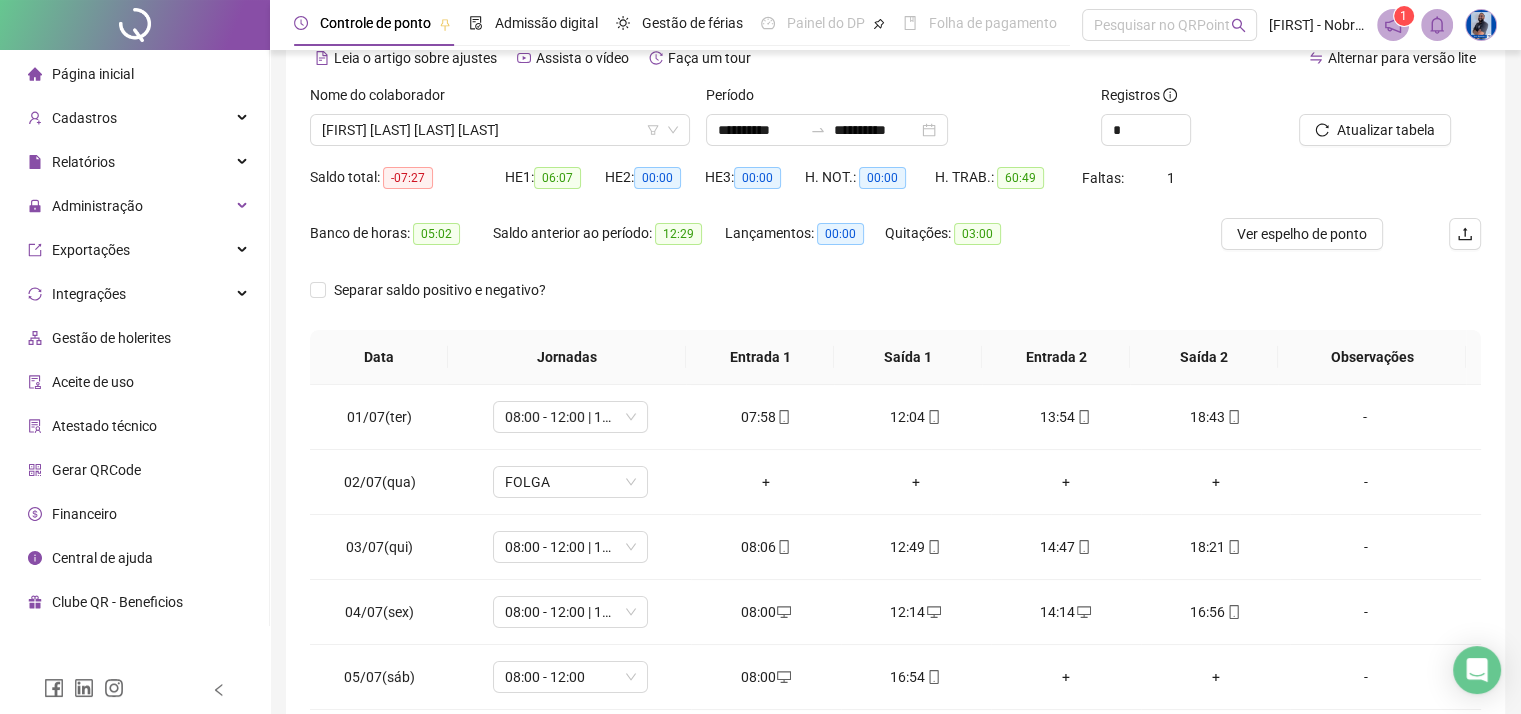 scroll, scrollTop: 308, scrollLeft: 0, axis: vertical 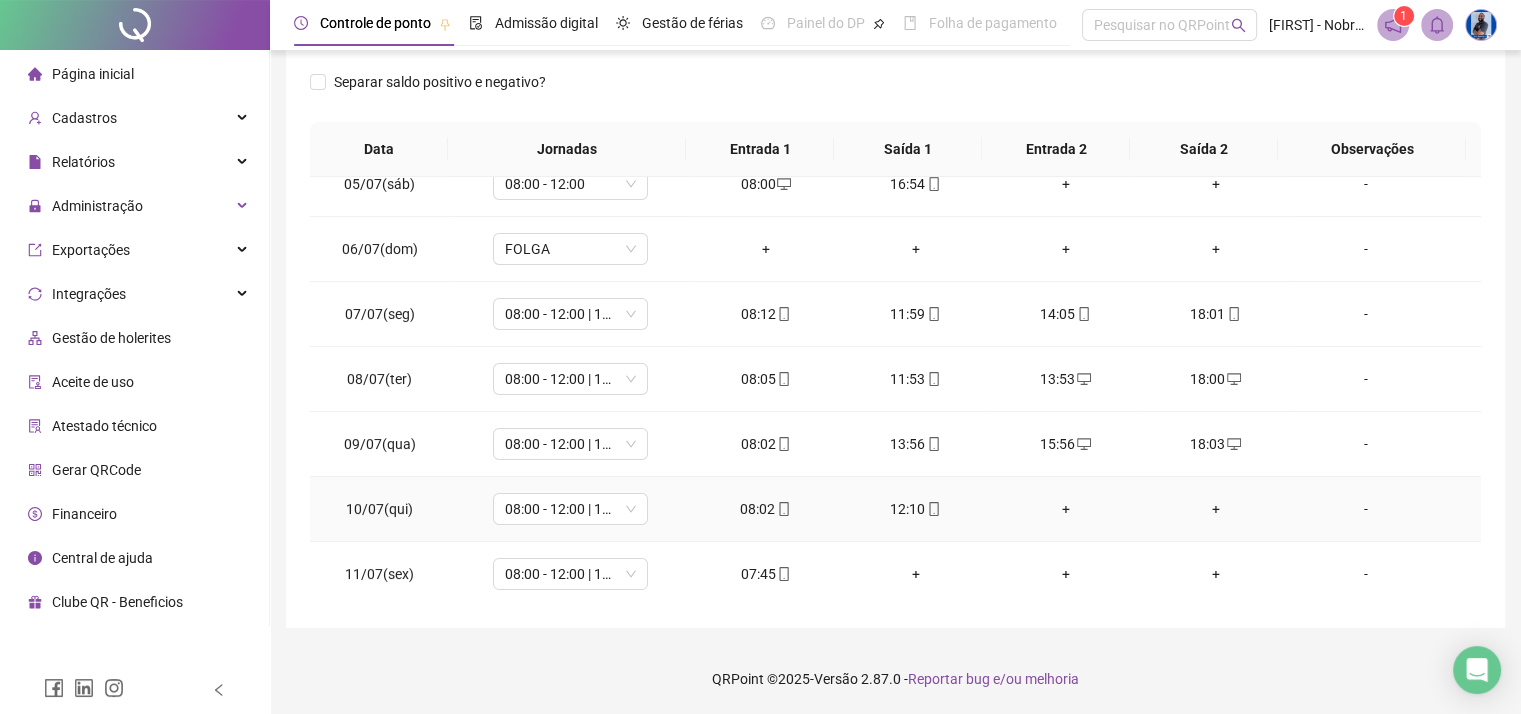 click on "+" at bounding box center [1066, 509] 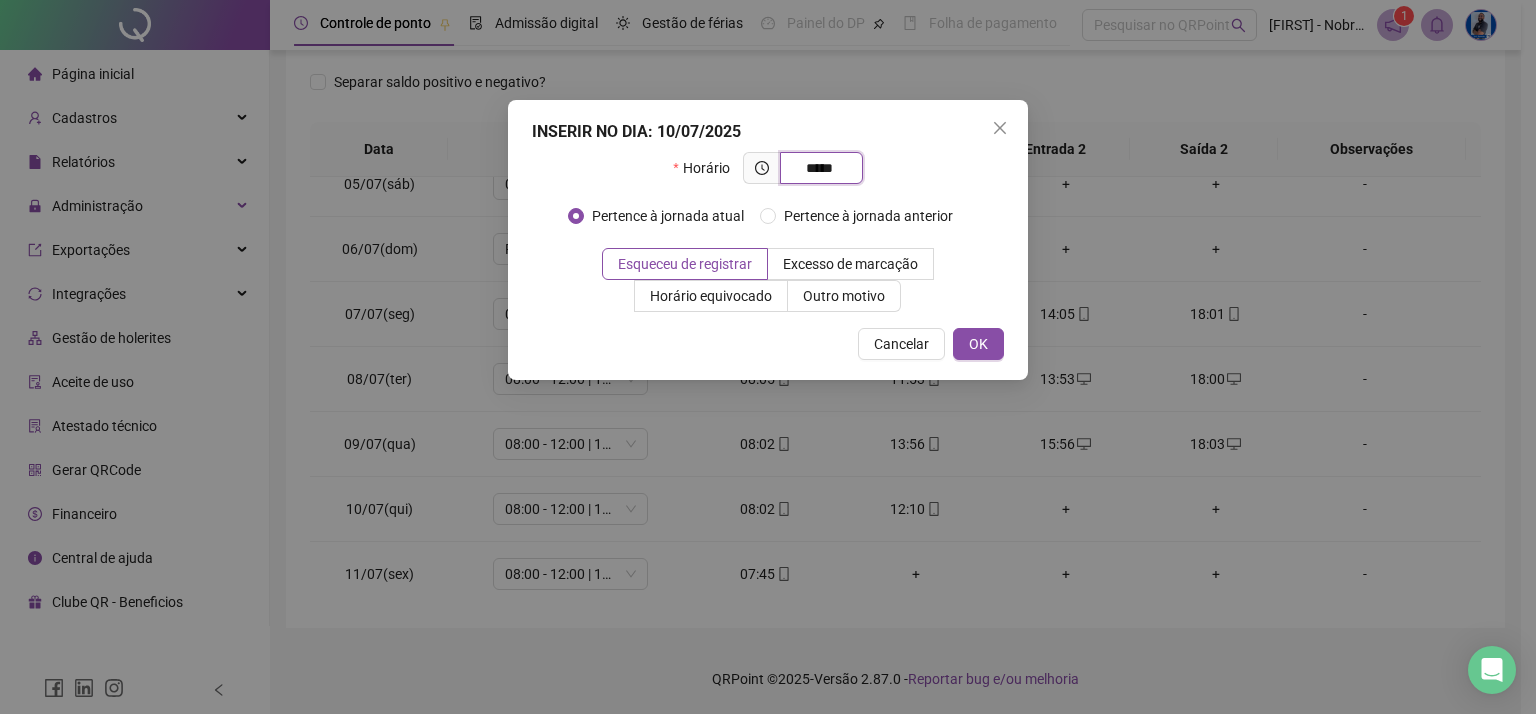 type on "*****" 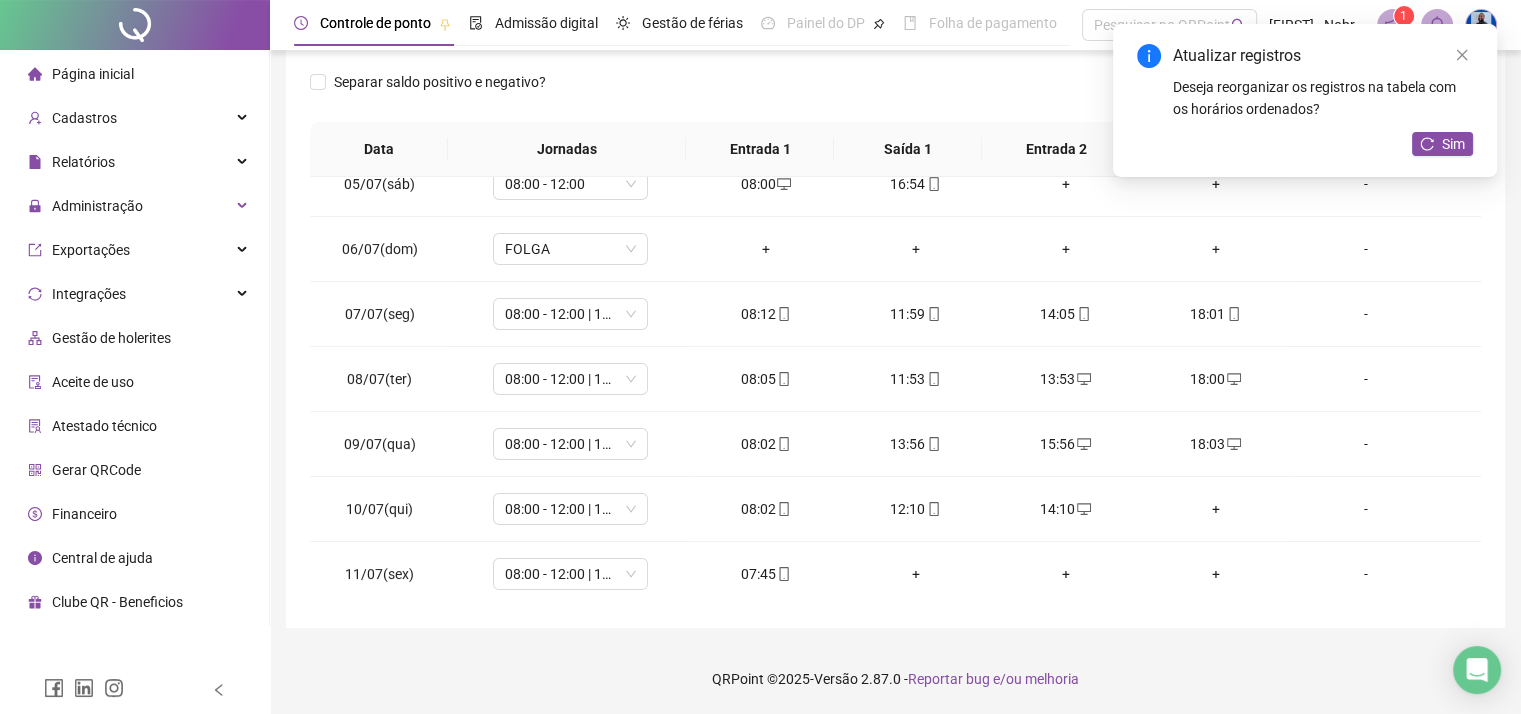click on "+" at bounding box center (1216, 509) 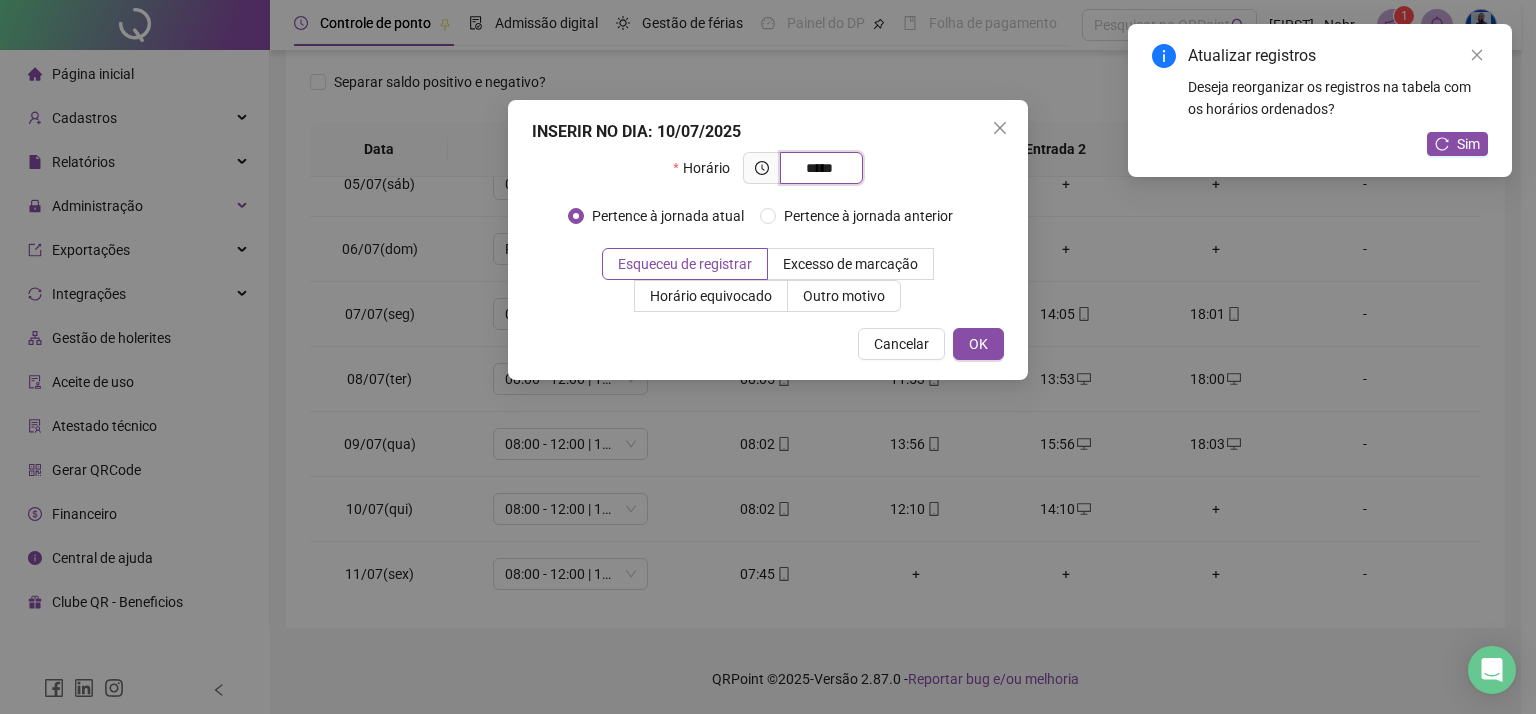 type on "*****" 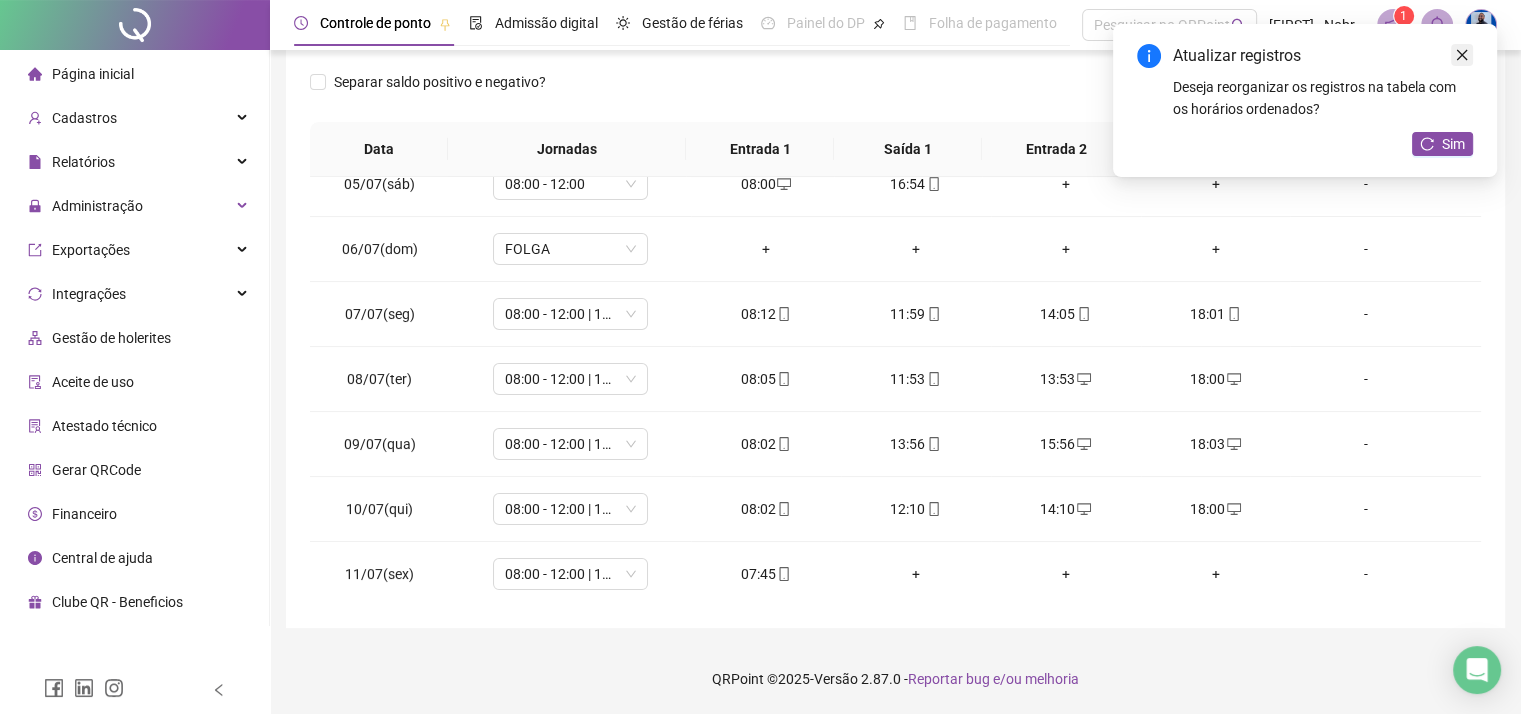 click 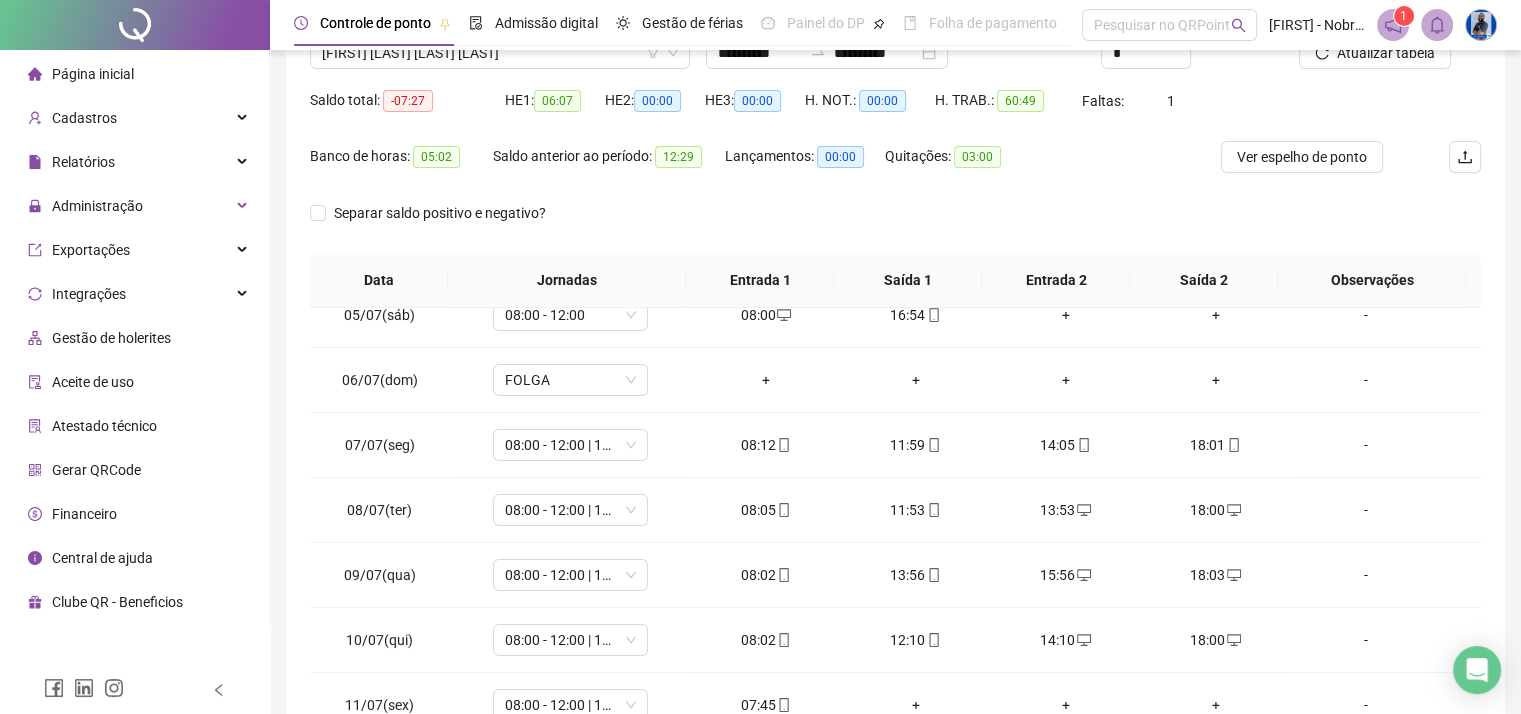 scroll, scrollTop: 8, scrollLeft: 0, axis: vertical 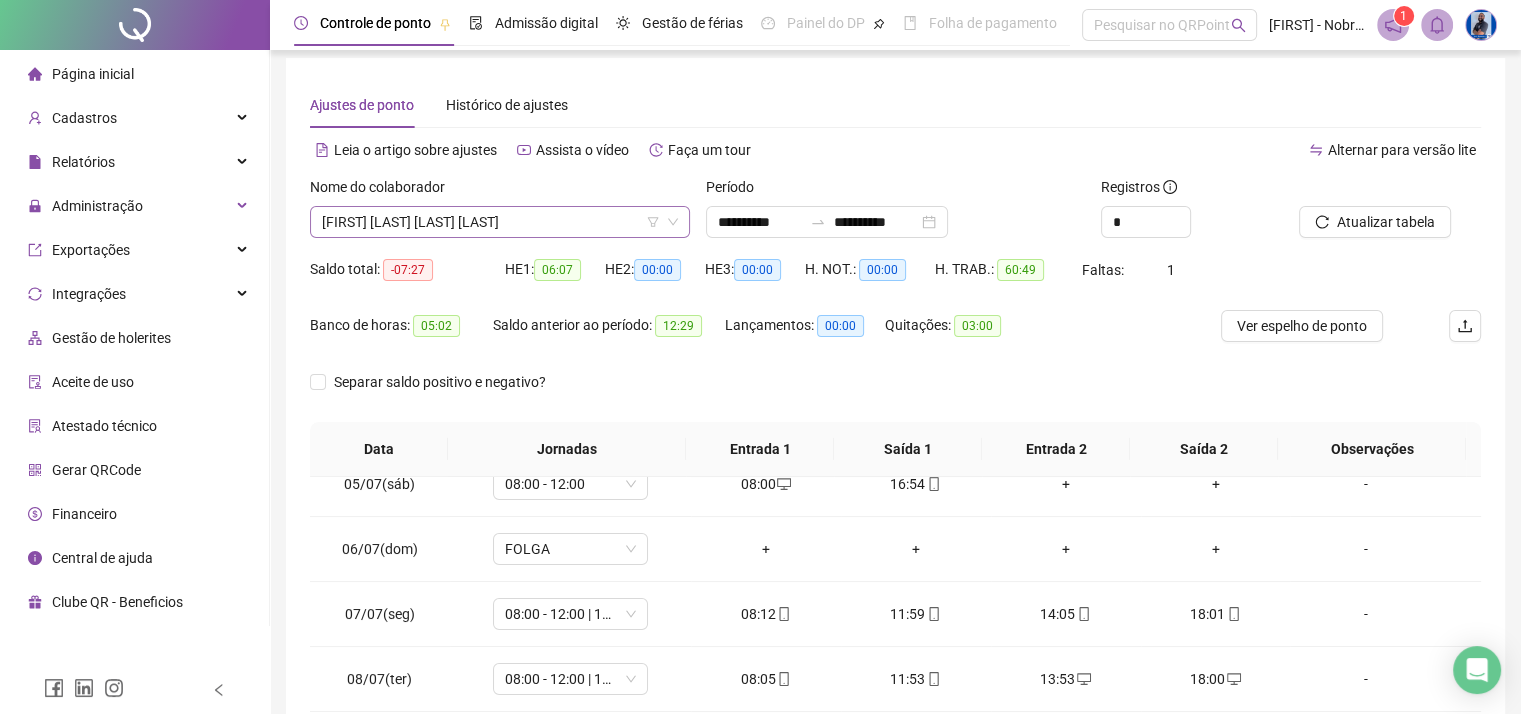 click on "[FIRST] [LAST] [LAST] [LAST]" at bounding box center [500, 222] 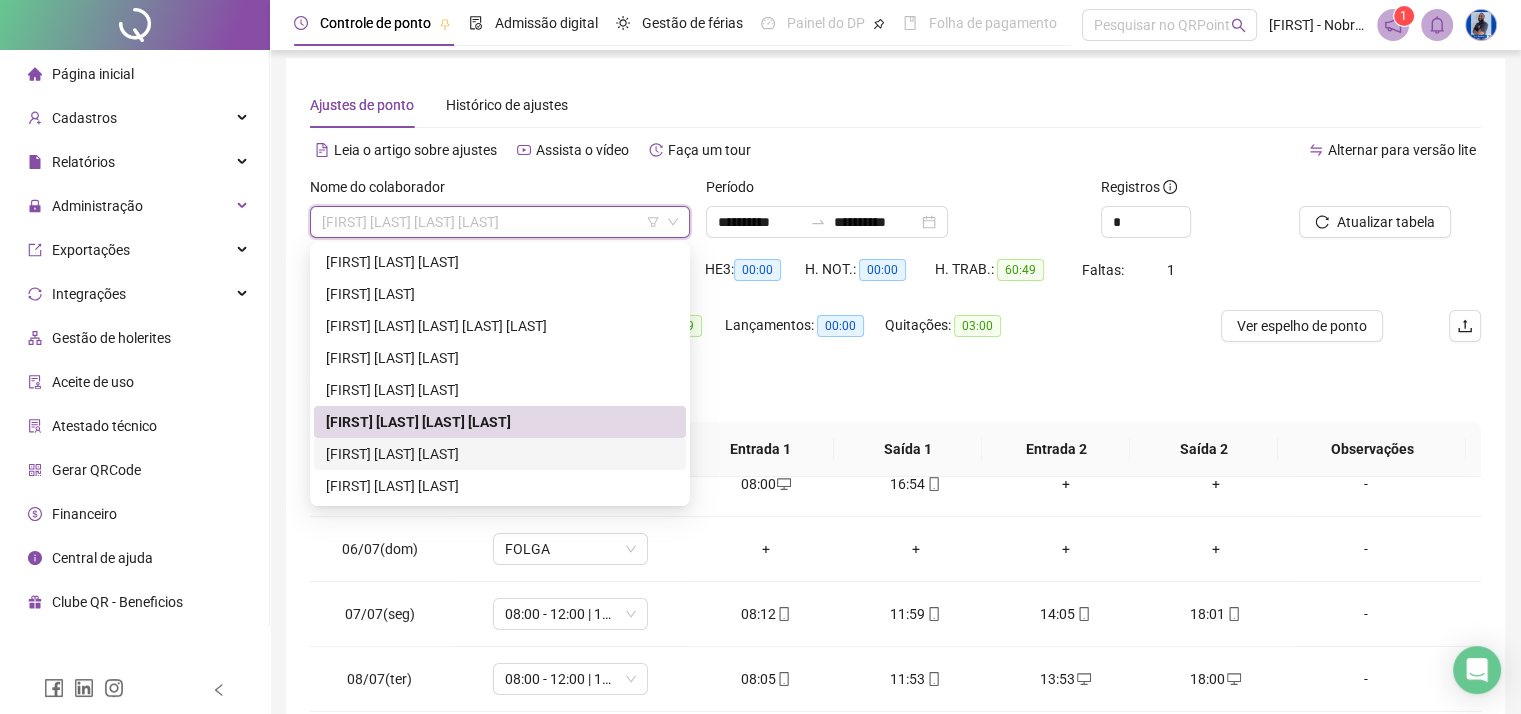 click on "[FIRST] [LAST] [LAST]" at bounding box center [500, 454] 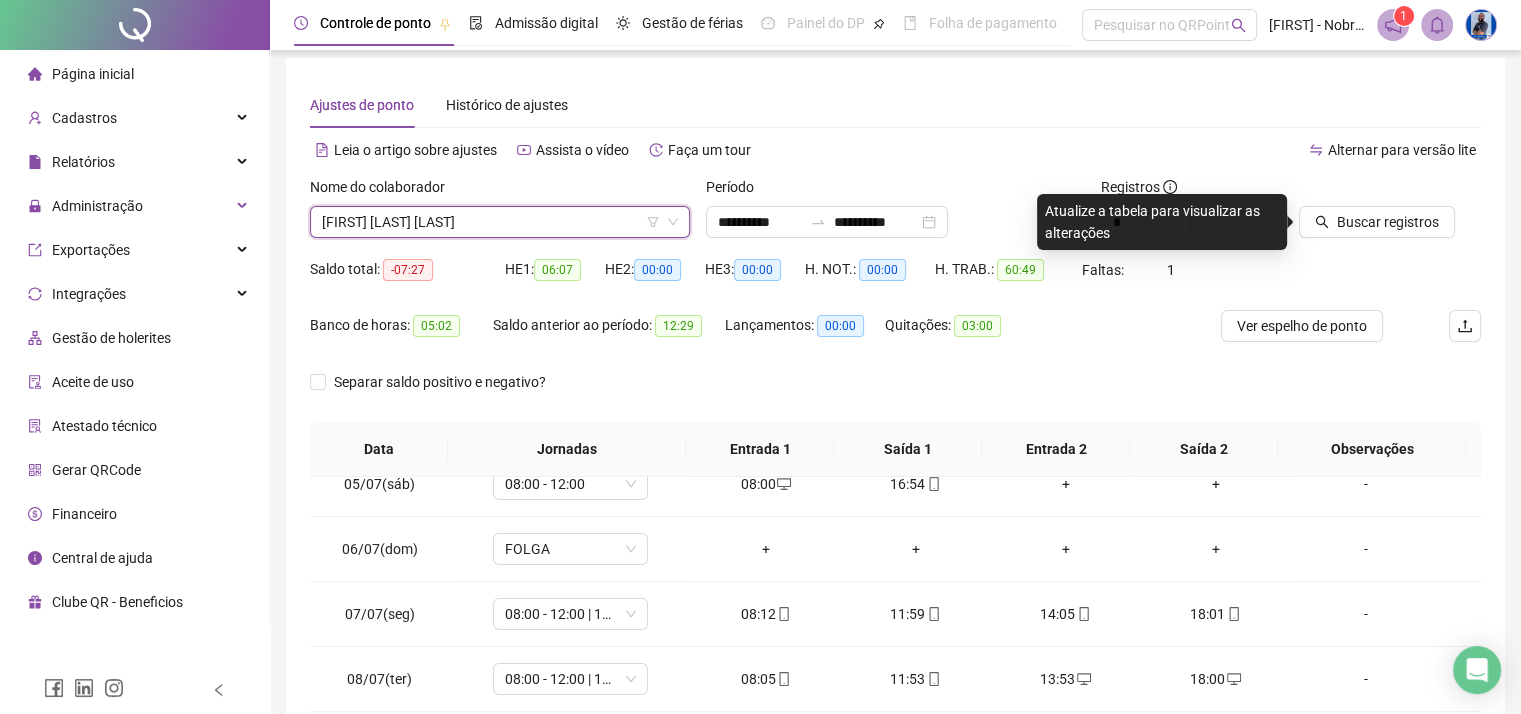 click at bounding box center [1365, 191] 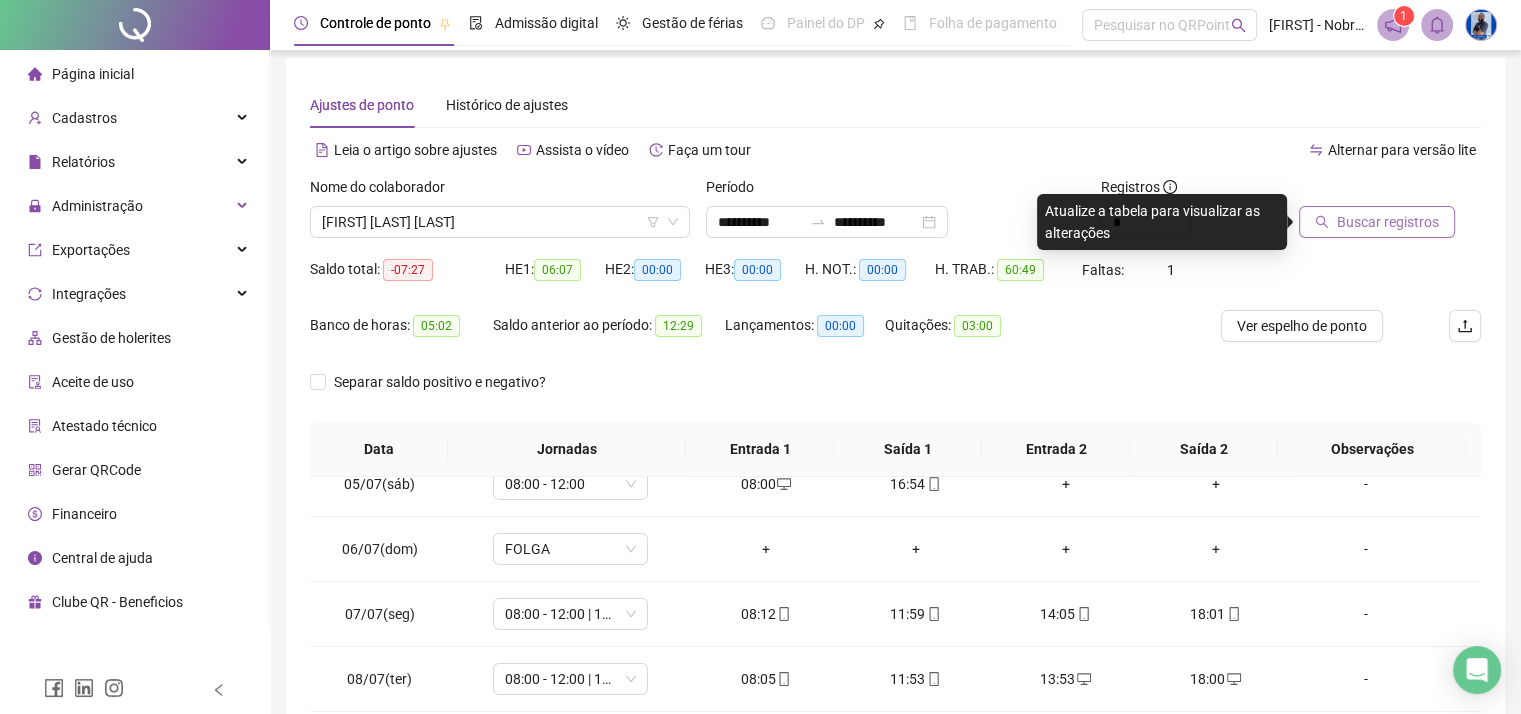 click on "Buscar registros" at bounding box center [1377, 222] 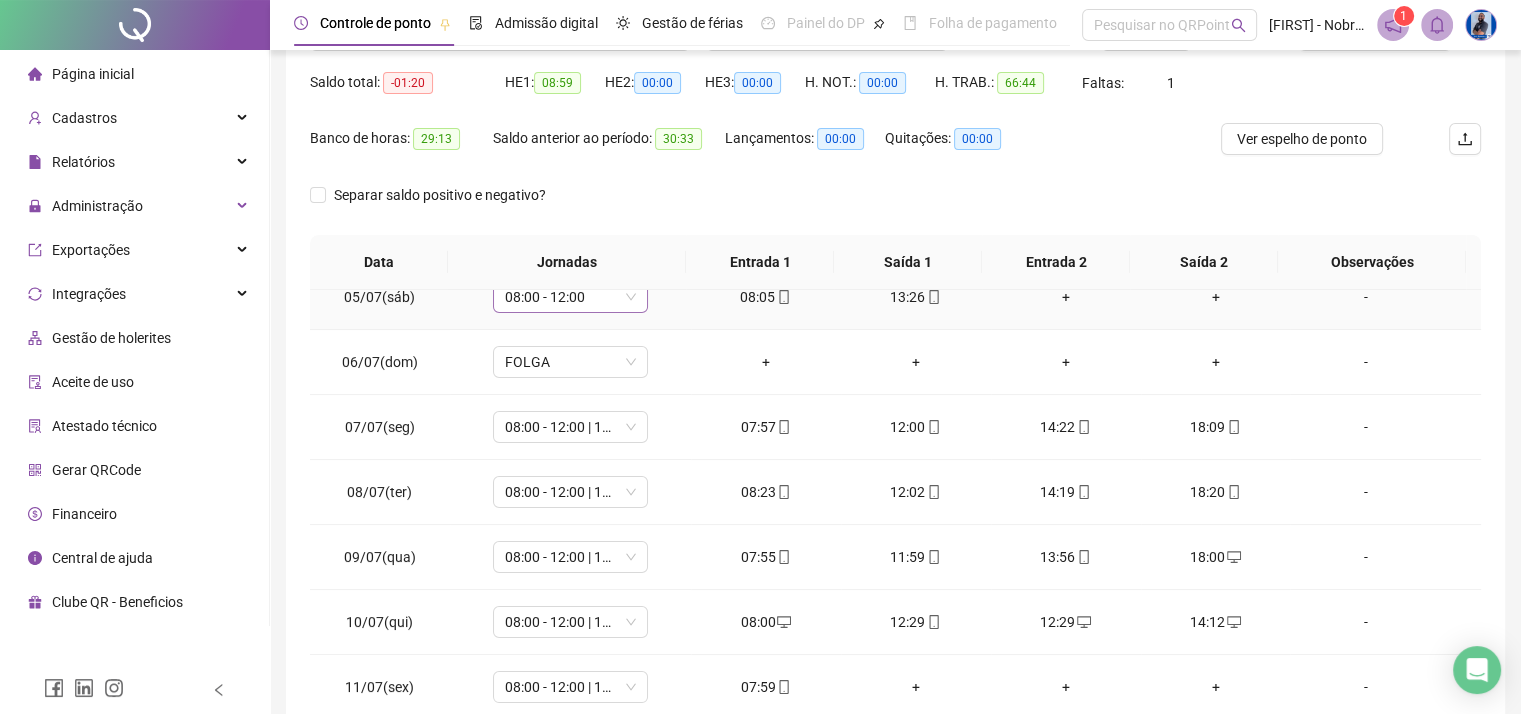 scroll, scrollTop: 308, scrollLeft: 0, axis: vertical 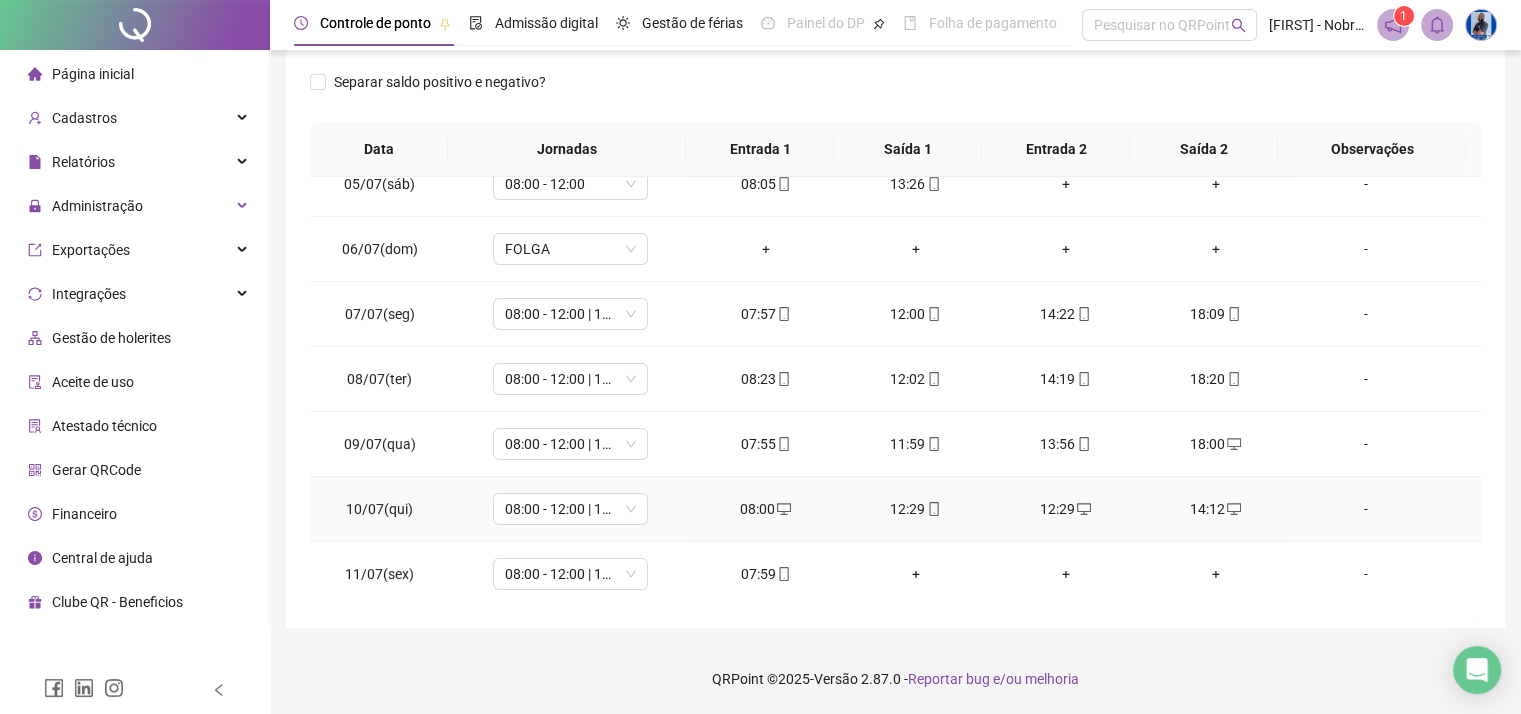 click on "12:29" at bounding box center [1066, 509] 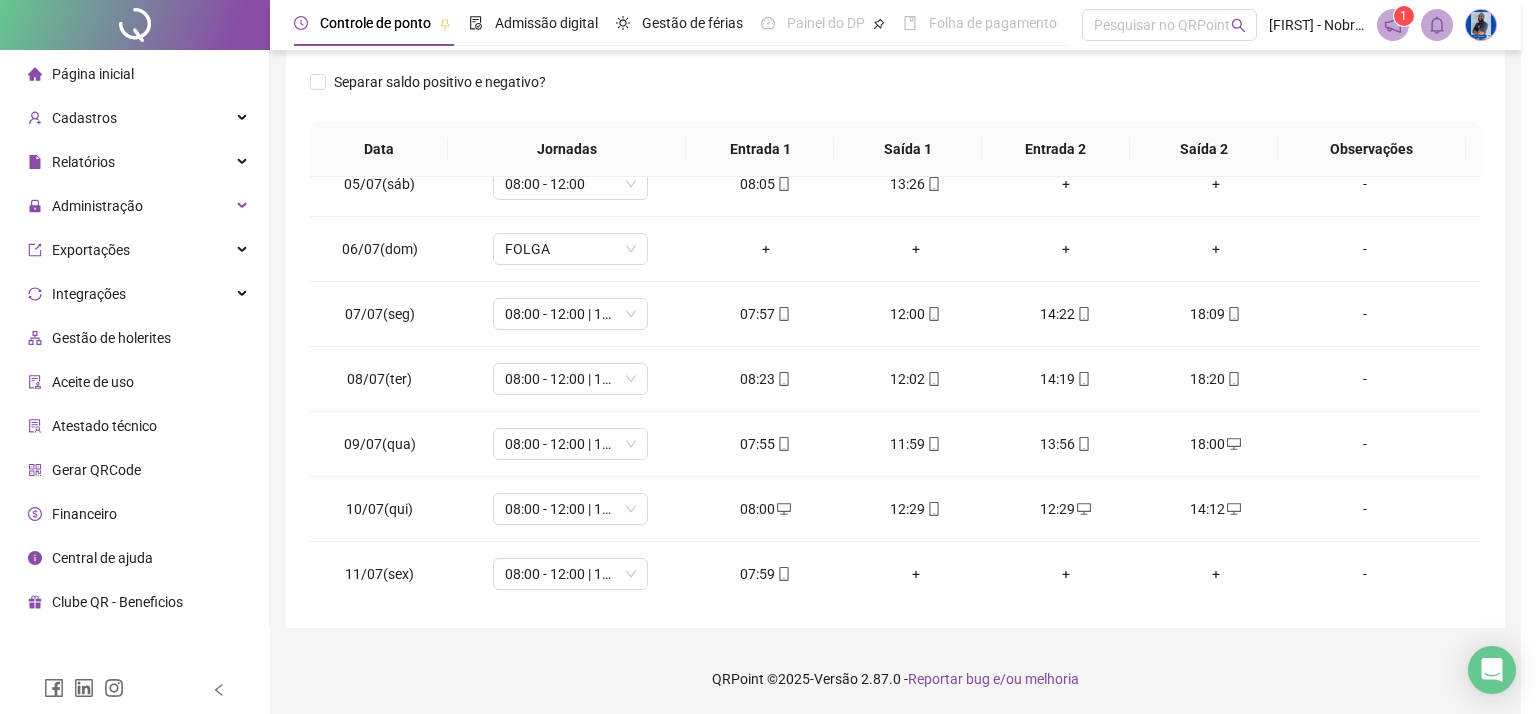 type on "**********" 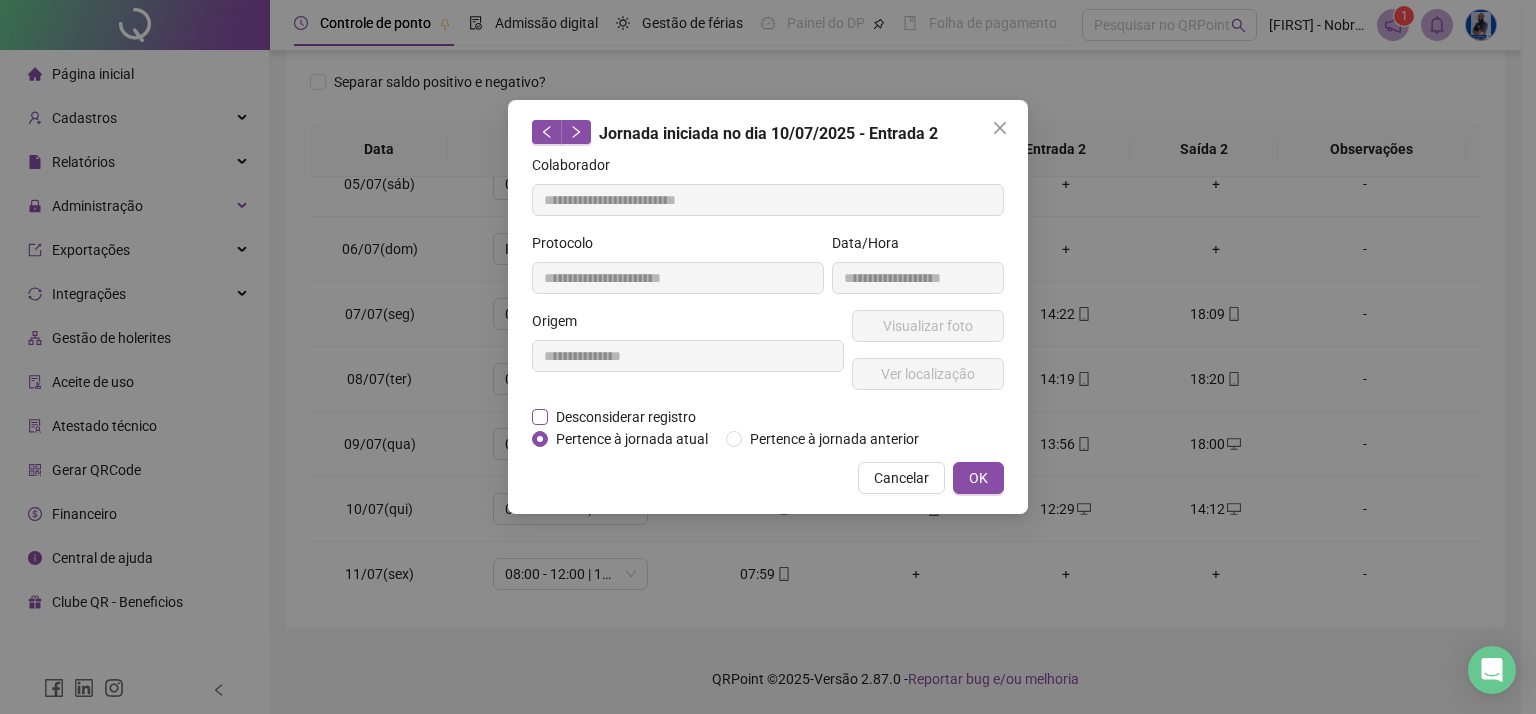 click on "Desconsiderar registro" at bounding box center (626, 417) 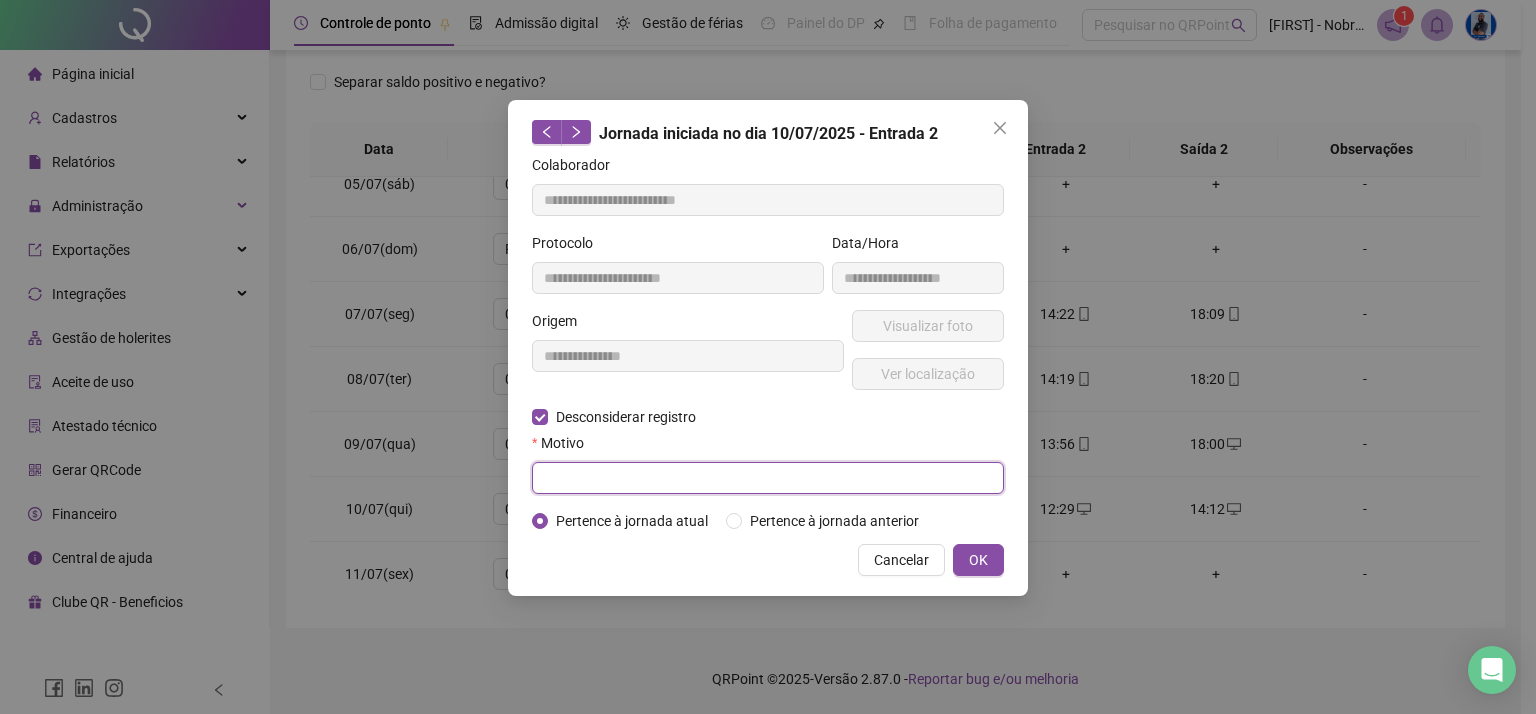 click at bounding box center [768, 478] 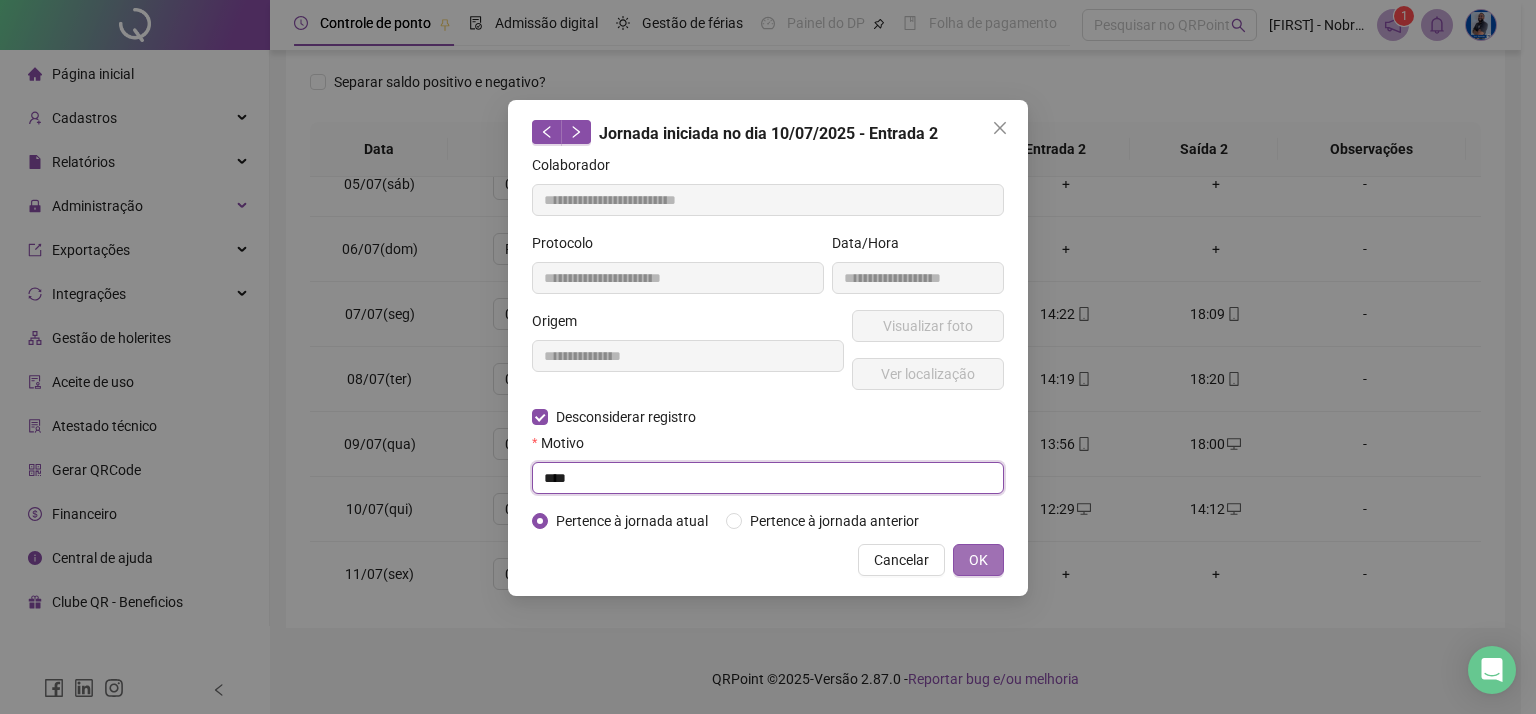 type on "****" 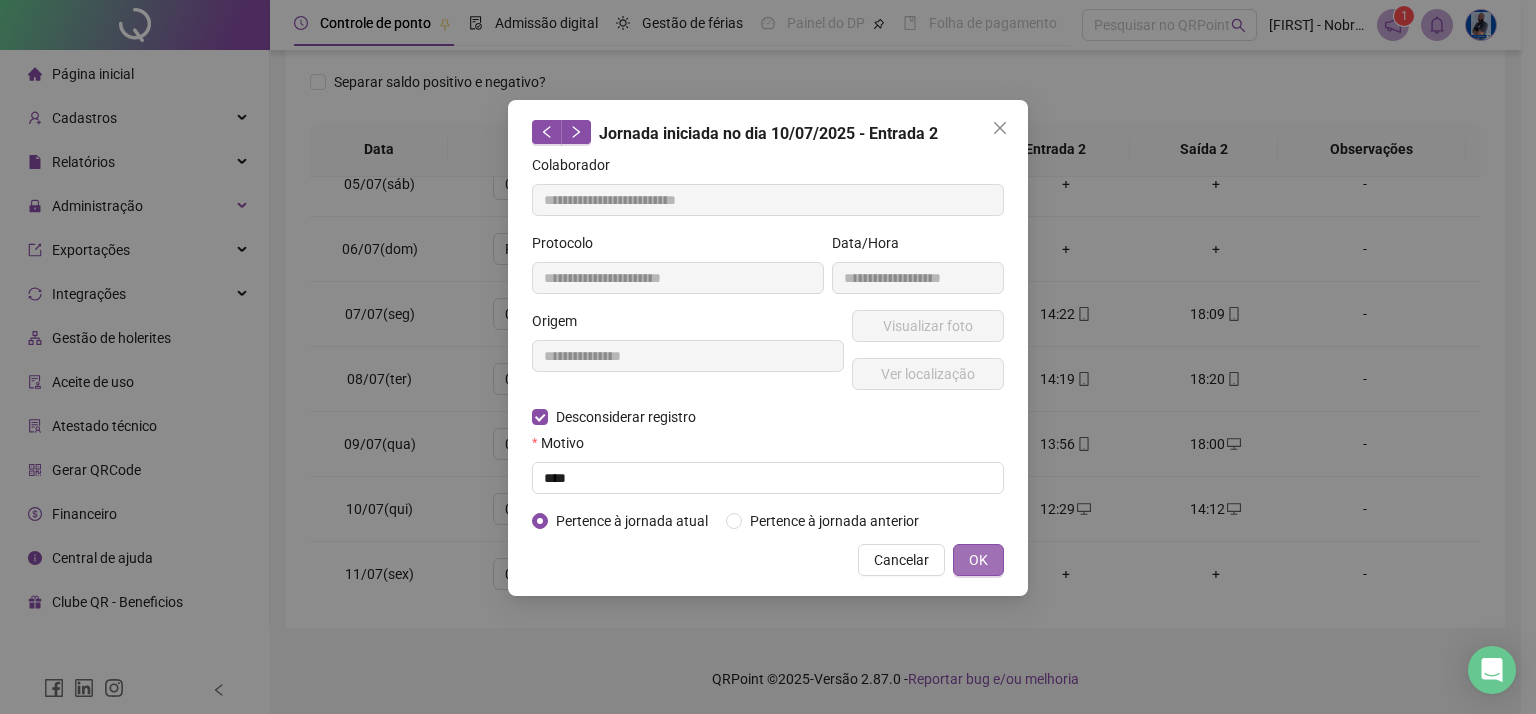 click on "OK" at bounding box center [978, 560] 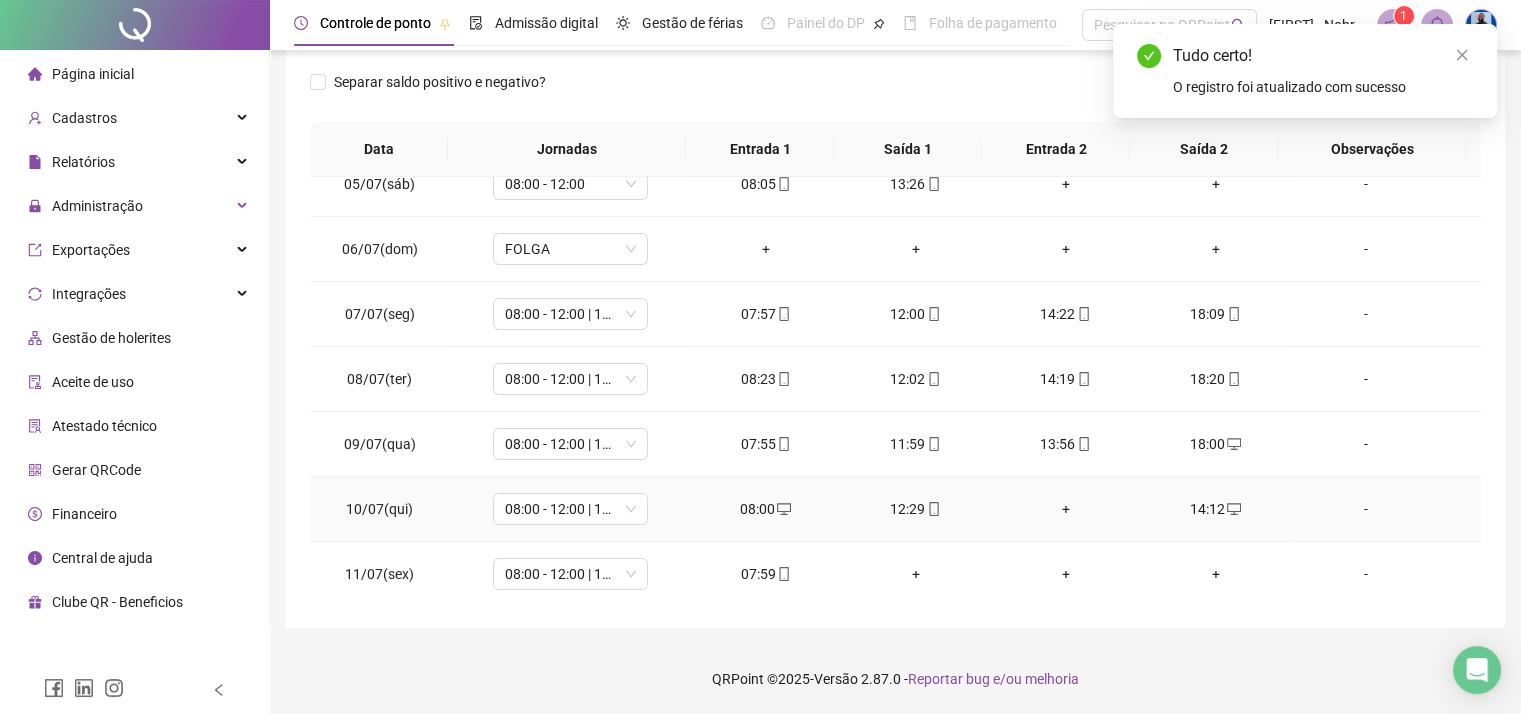 click on "+" at bounding box center [1066, 509] 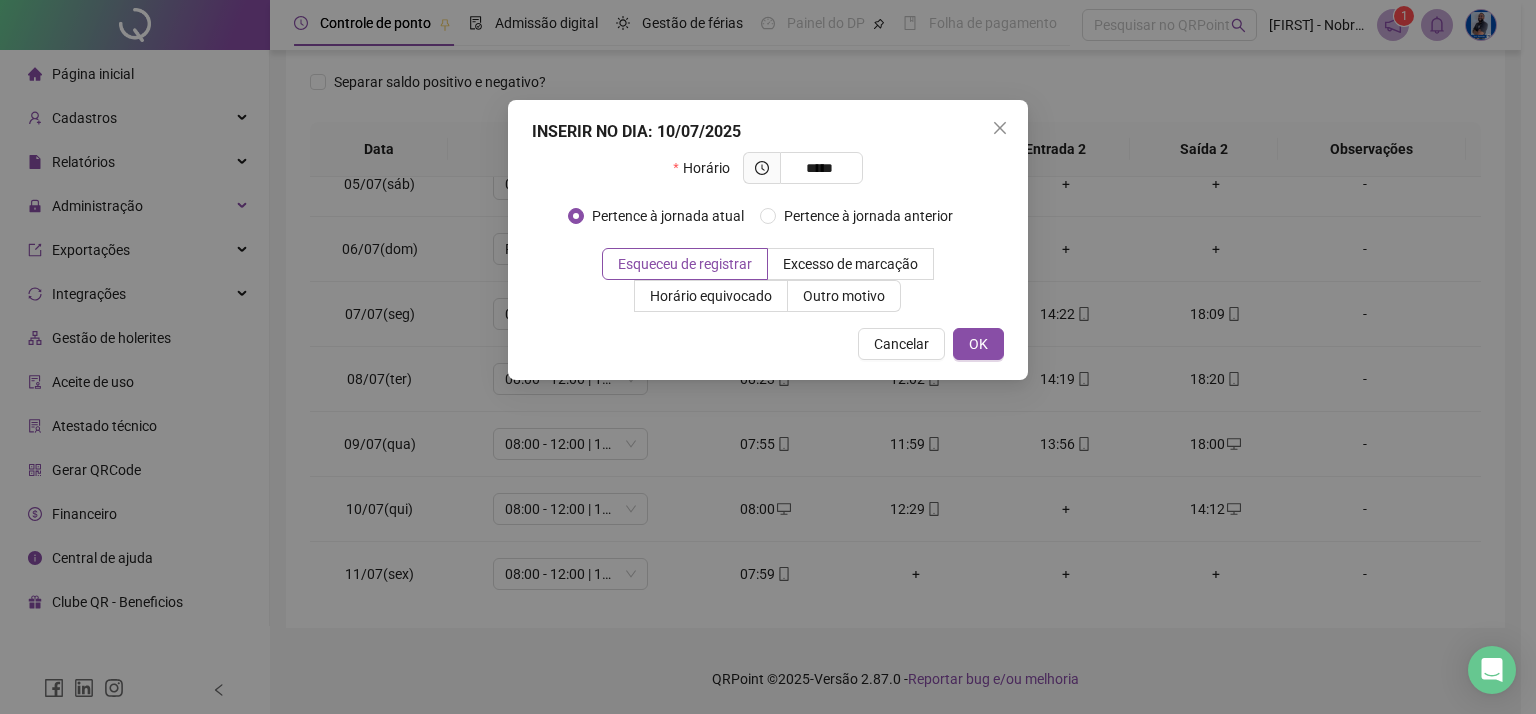 type on "*****" 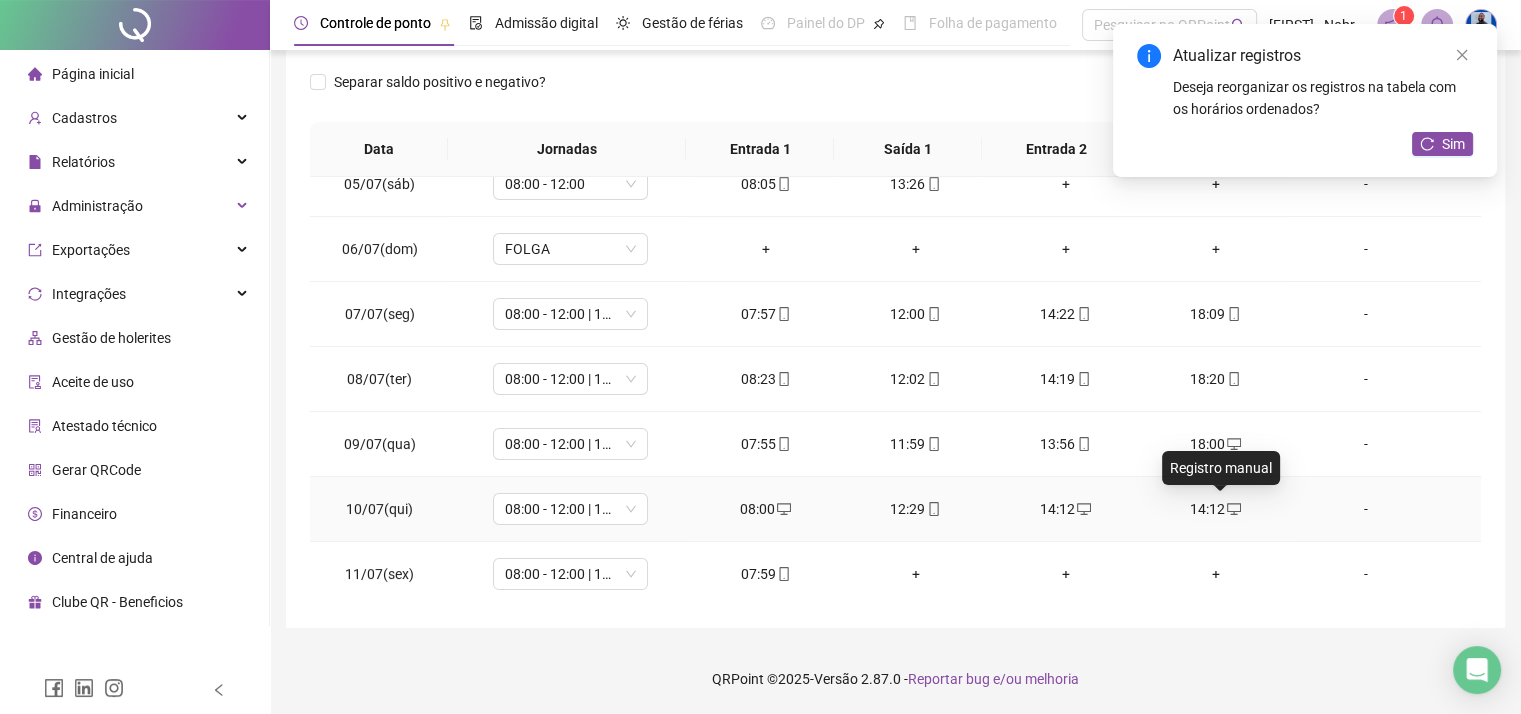click at bounding box center [1233, 509] 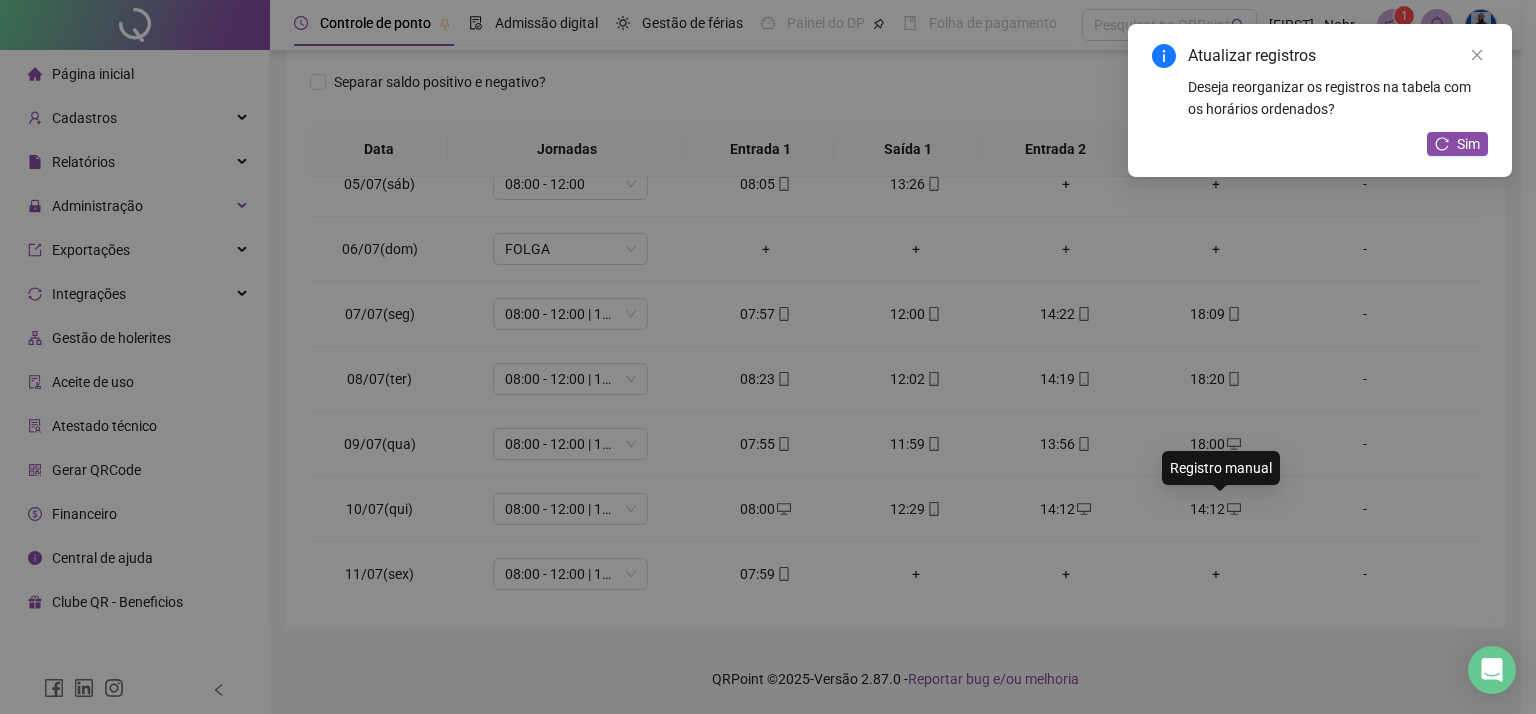 type on "**********" 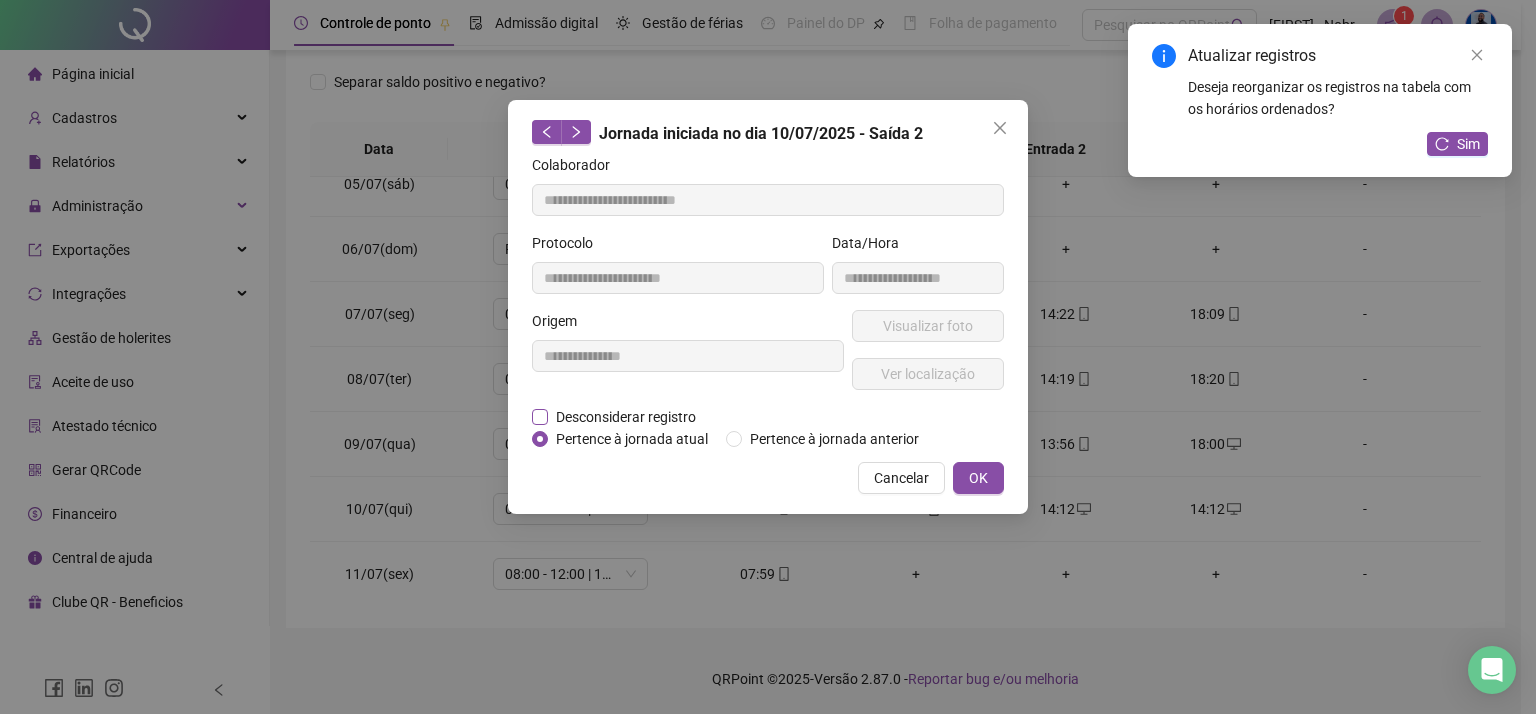 click on "Desconsiderar registro" at bounding box center [626, 417] 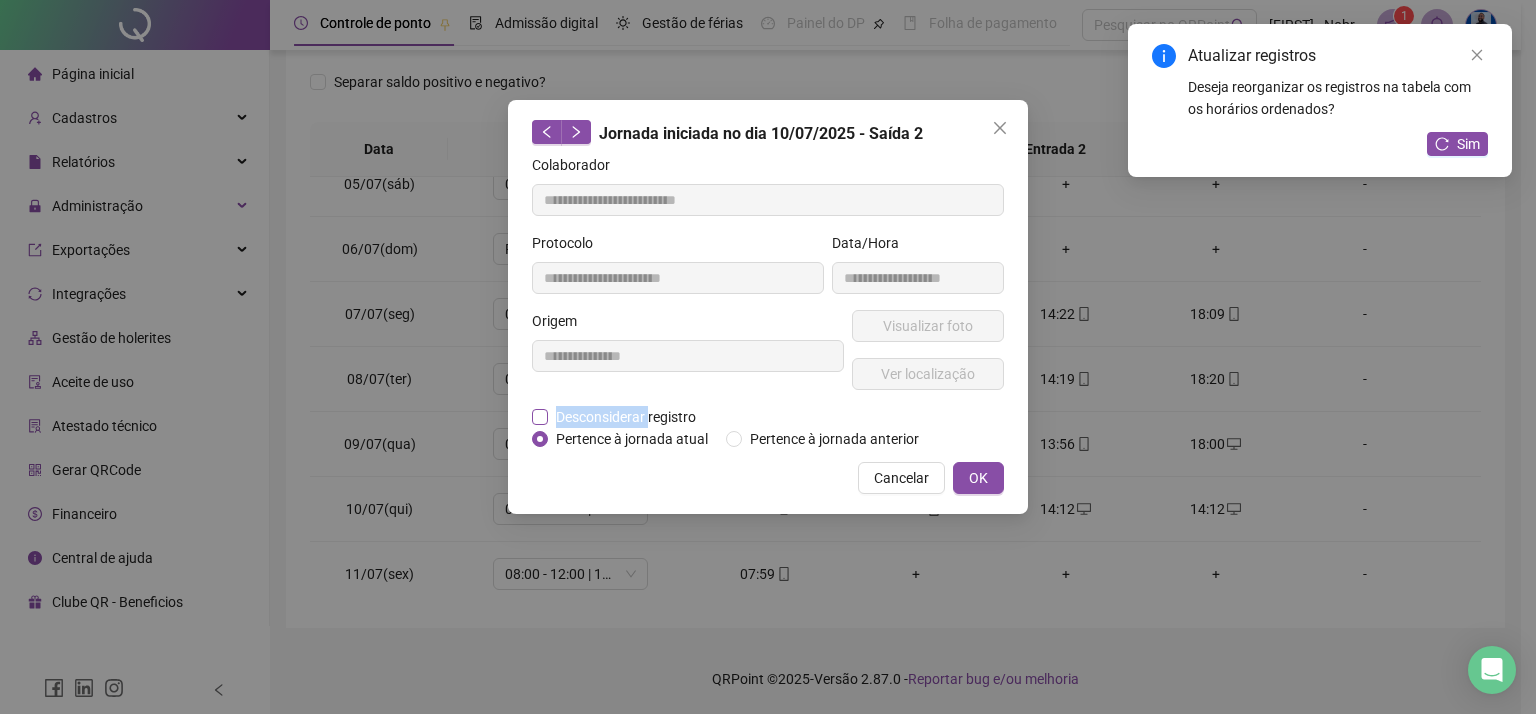 click on "Desconsiderar registro" at bounding box center [625, 417] 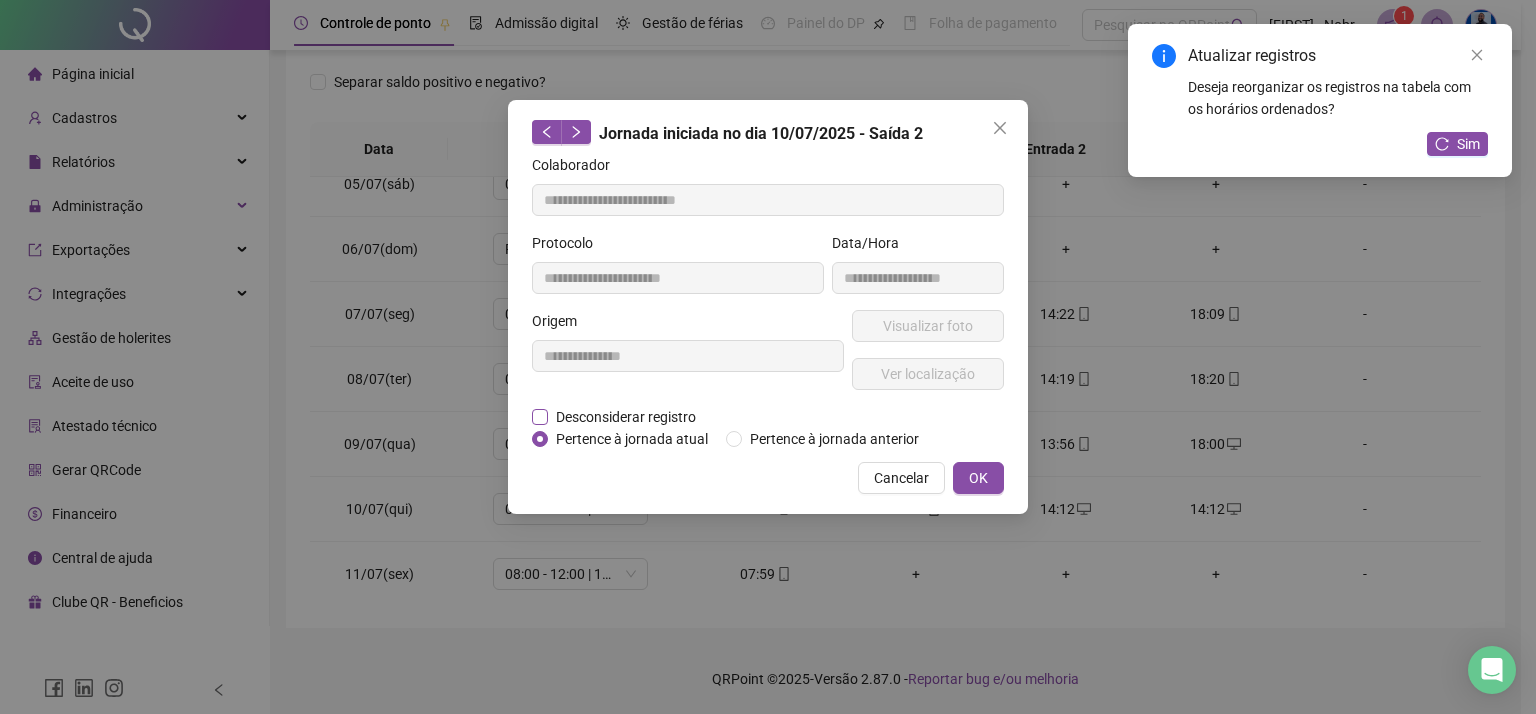 click on "Desconsiderar registro" at bounding box center [625, 417] 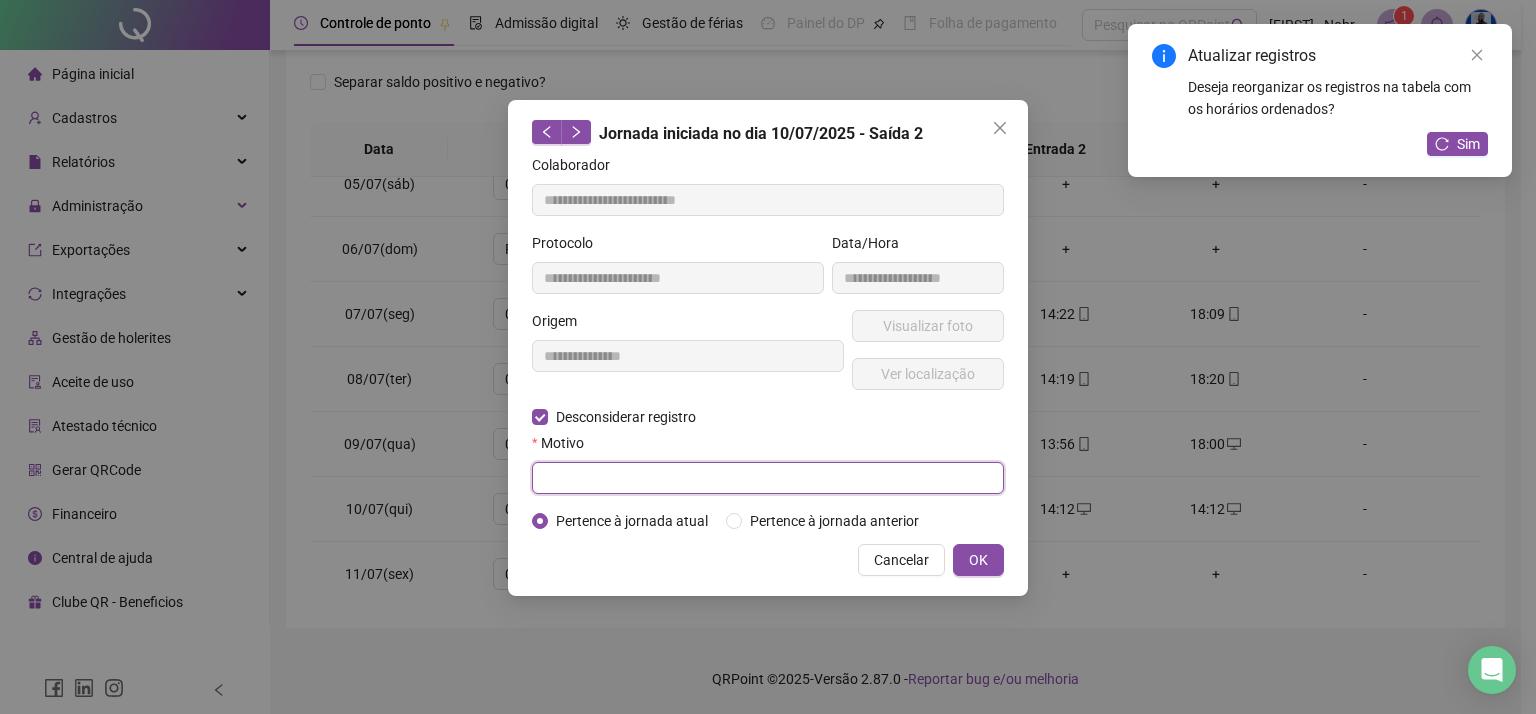 click at bounding box center [768, 478] 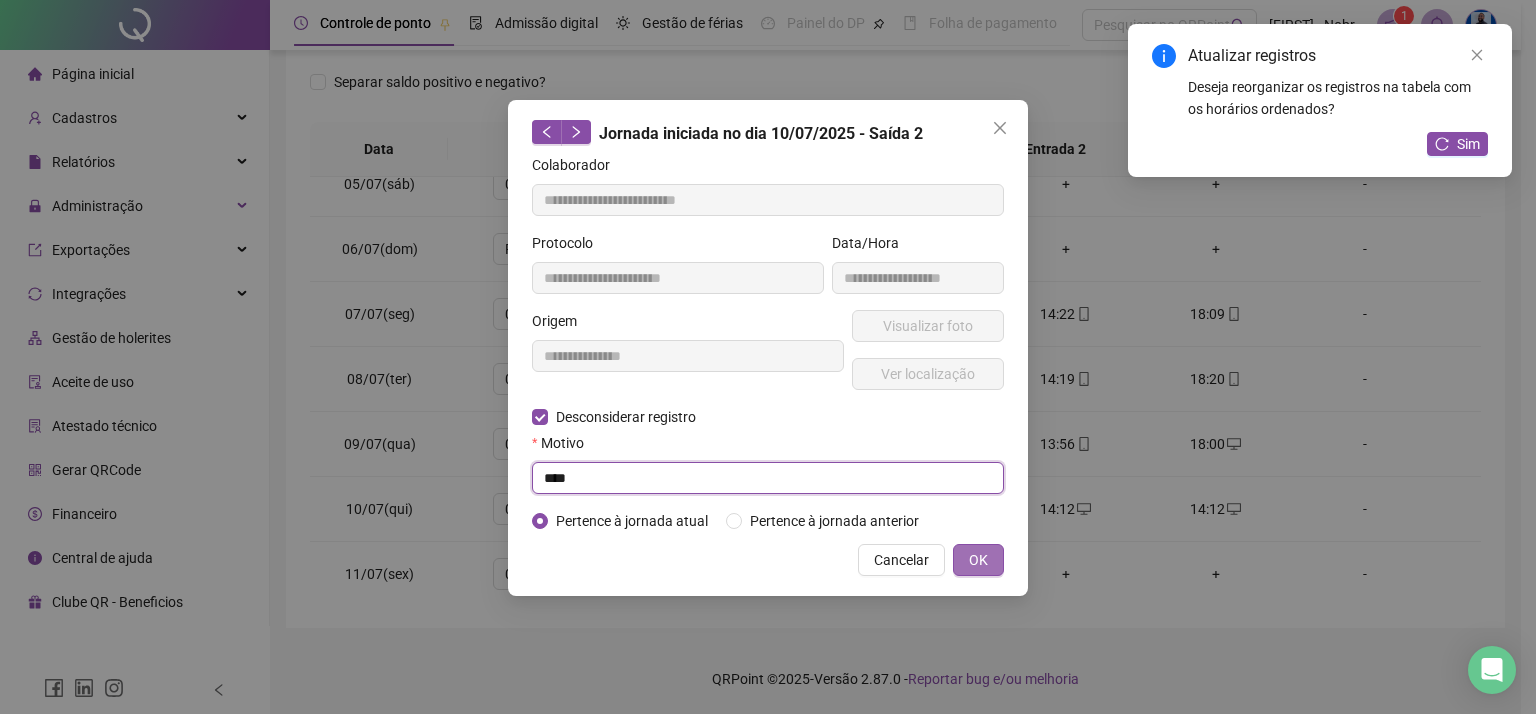 type on "****" 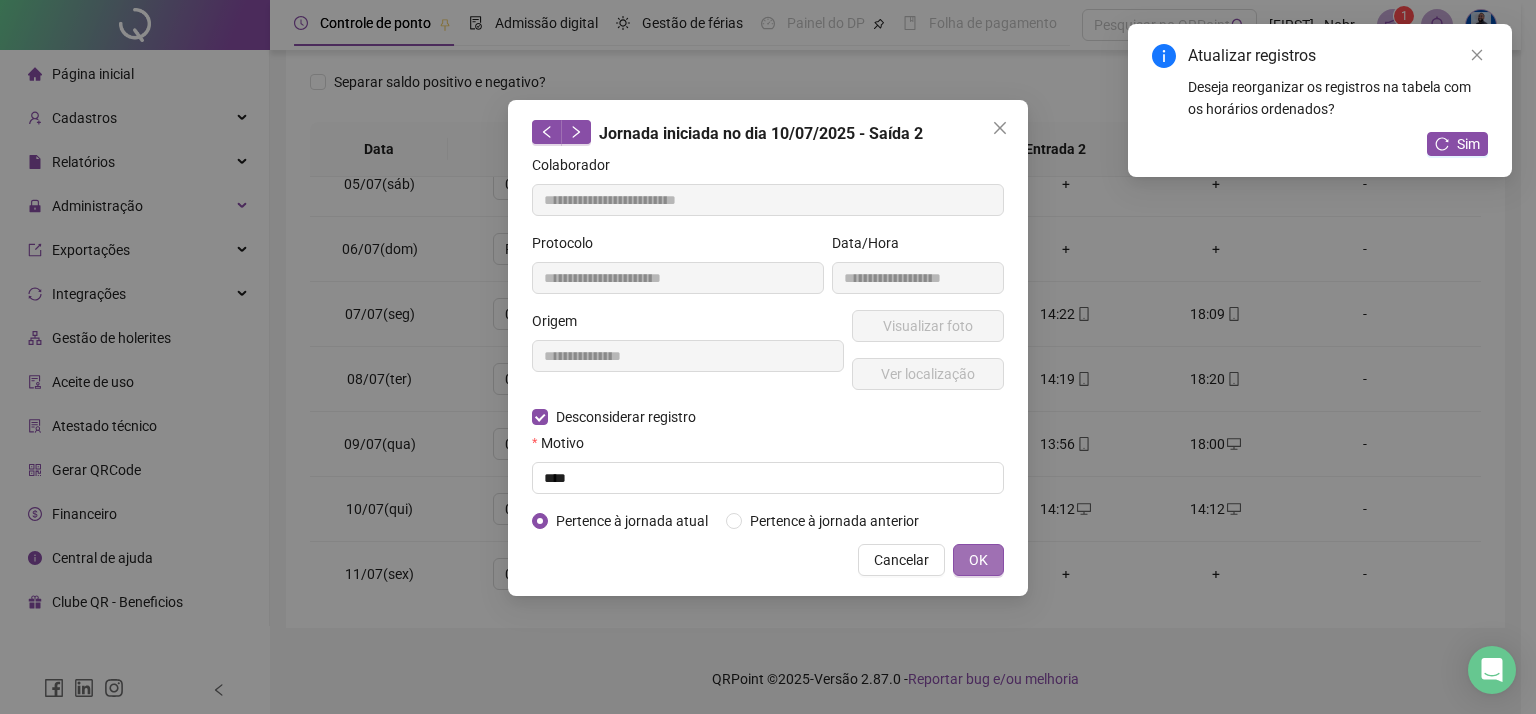 click on "OK" at bounding box center (978, 560) 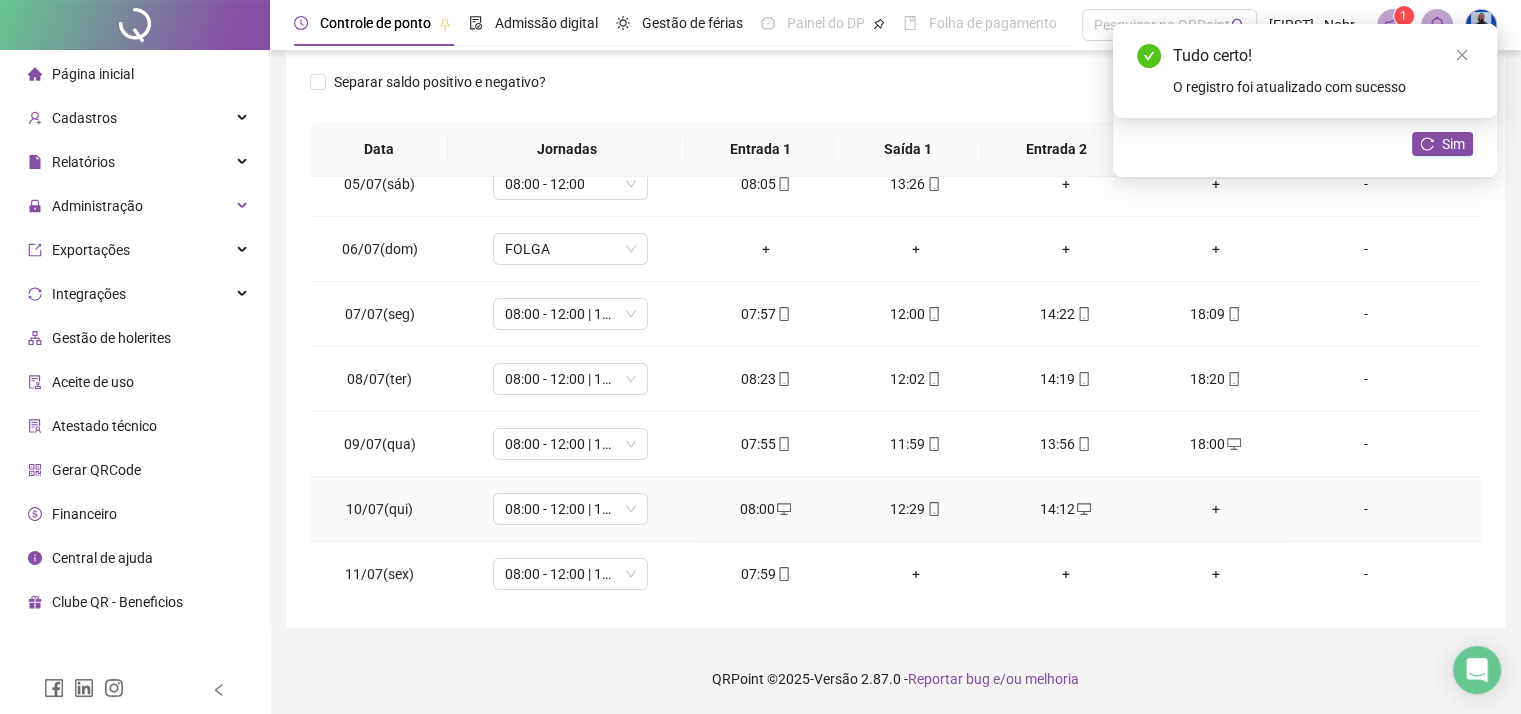 click on "+" at bounding box center (1216, 509) 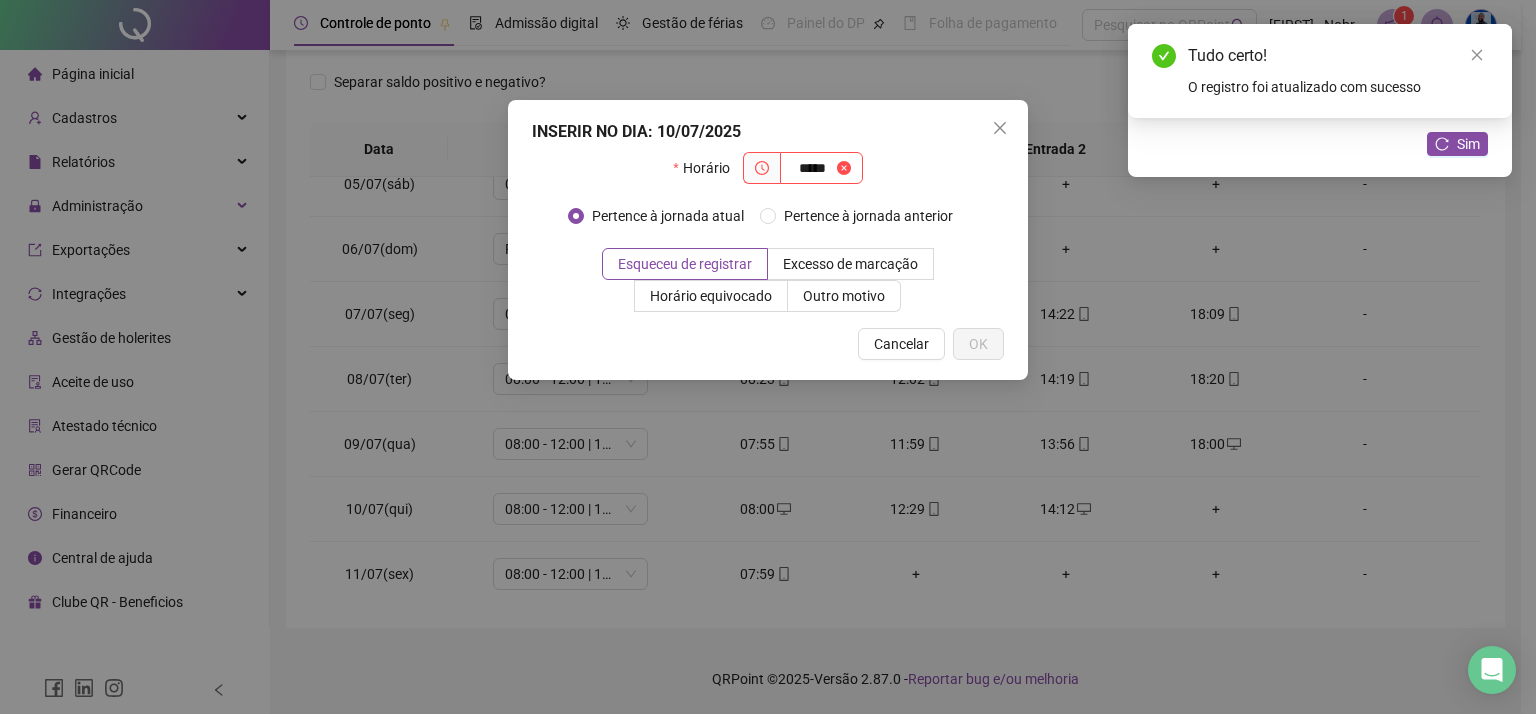 type on "*****" 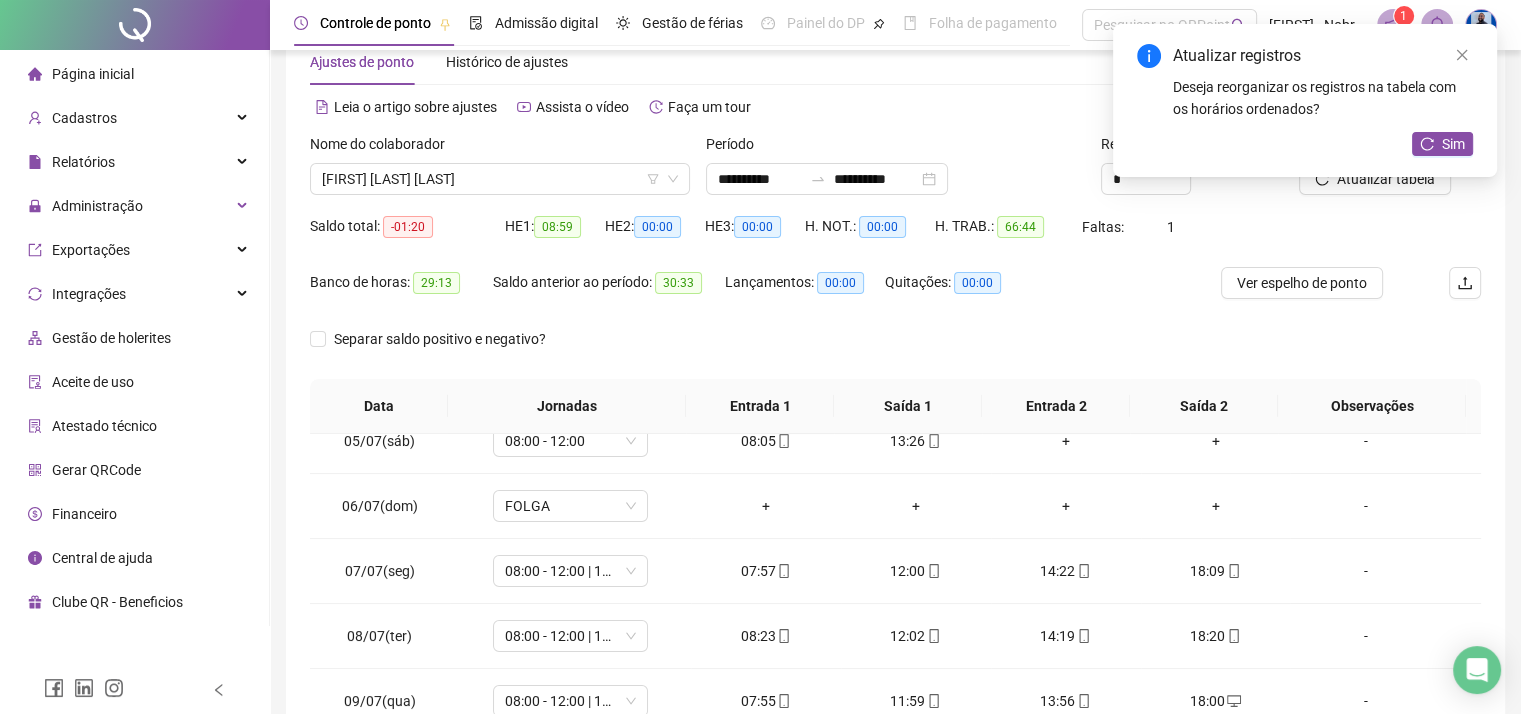 scroll, scrollTop: 0, scrollLeft: 0, axis: both 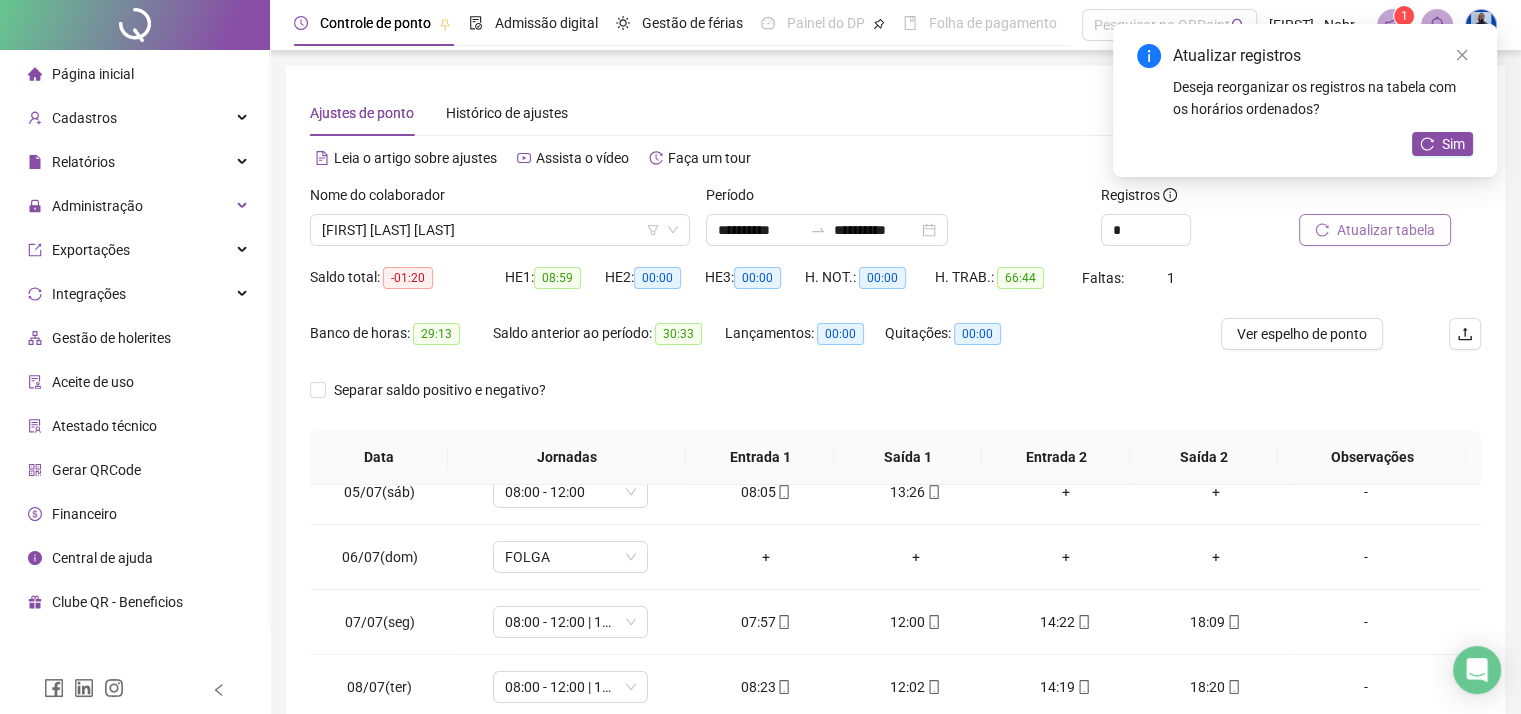 click on "Atualizar tabela" at bounding box center [1386, 230] 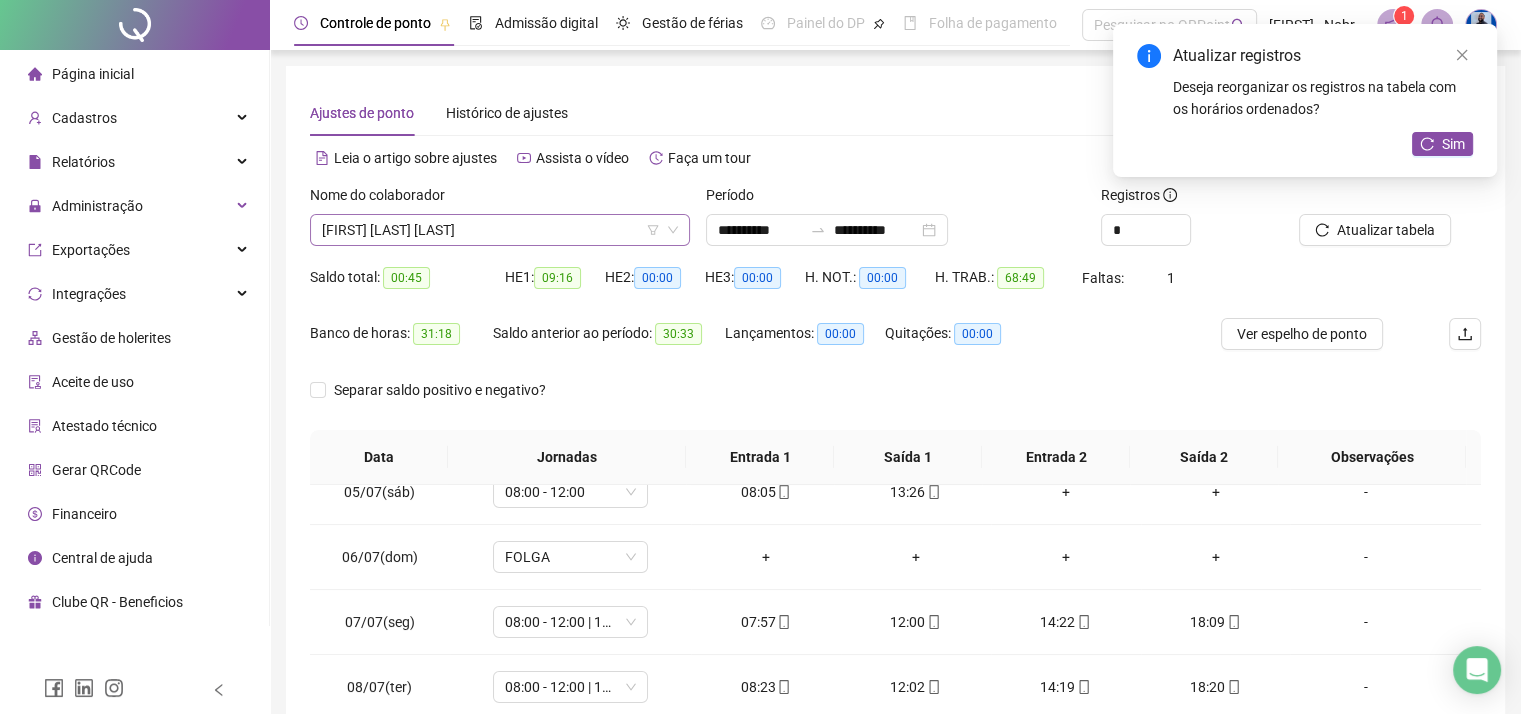 click on "[FIRST] [LAST] [LAST]" at bounding box center [500, 230] 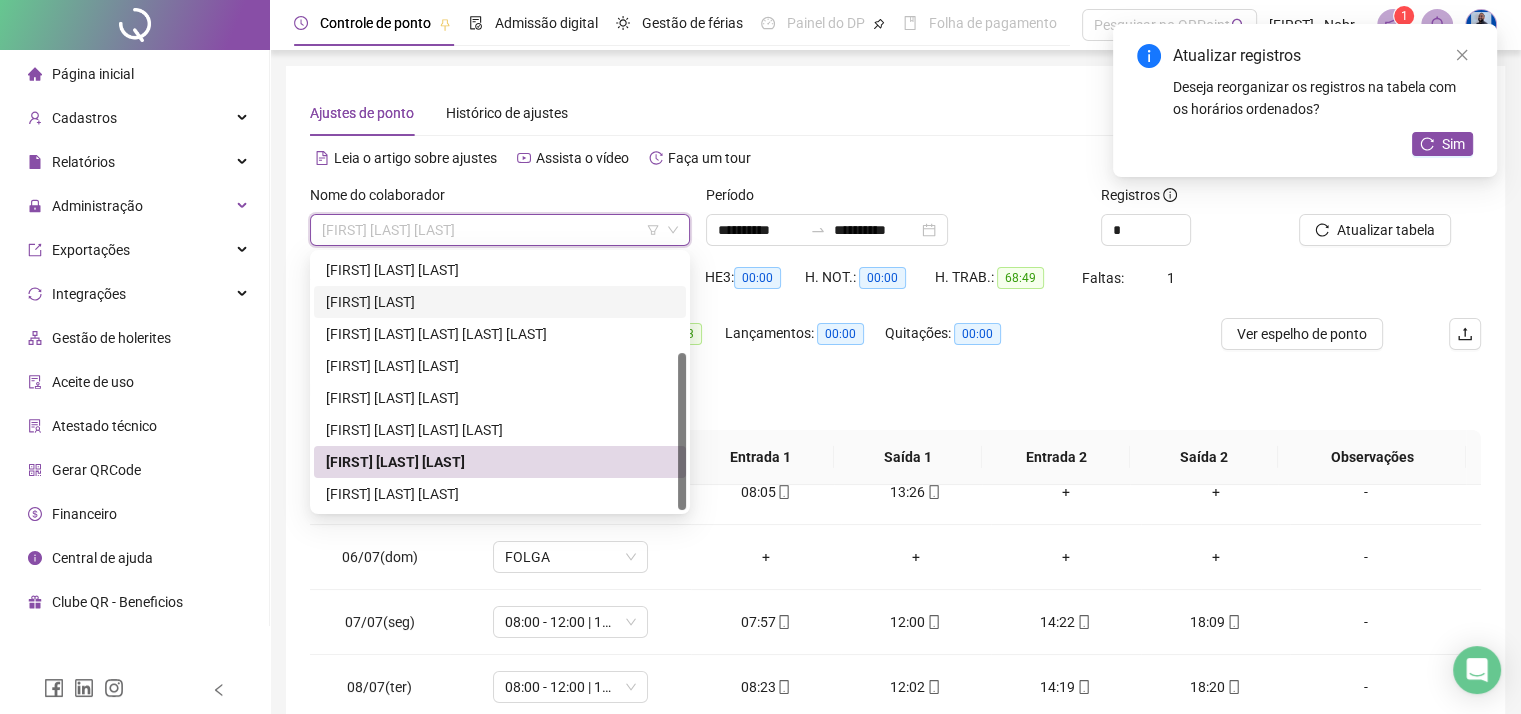 click on "[FIRST] [LAST]" at bounding box center [500, 302] 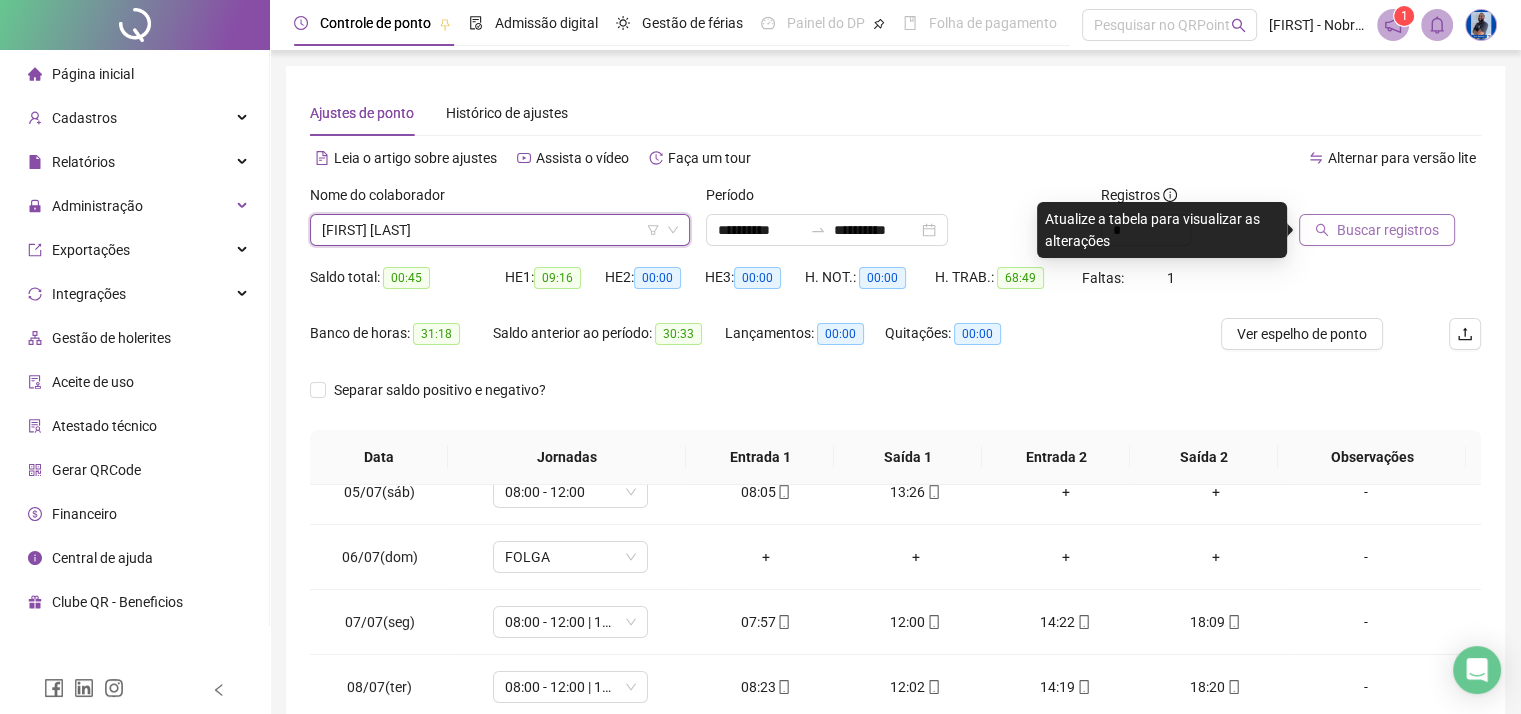 click on "Buscar registros" at bounding box center [1377, 230] 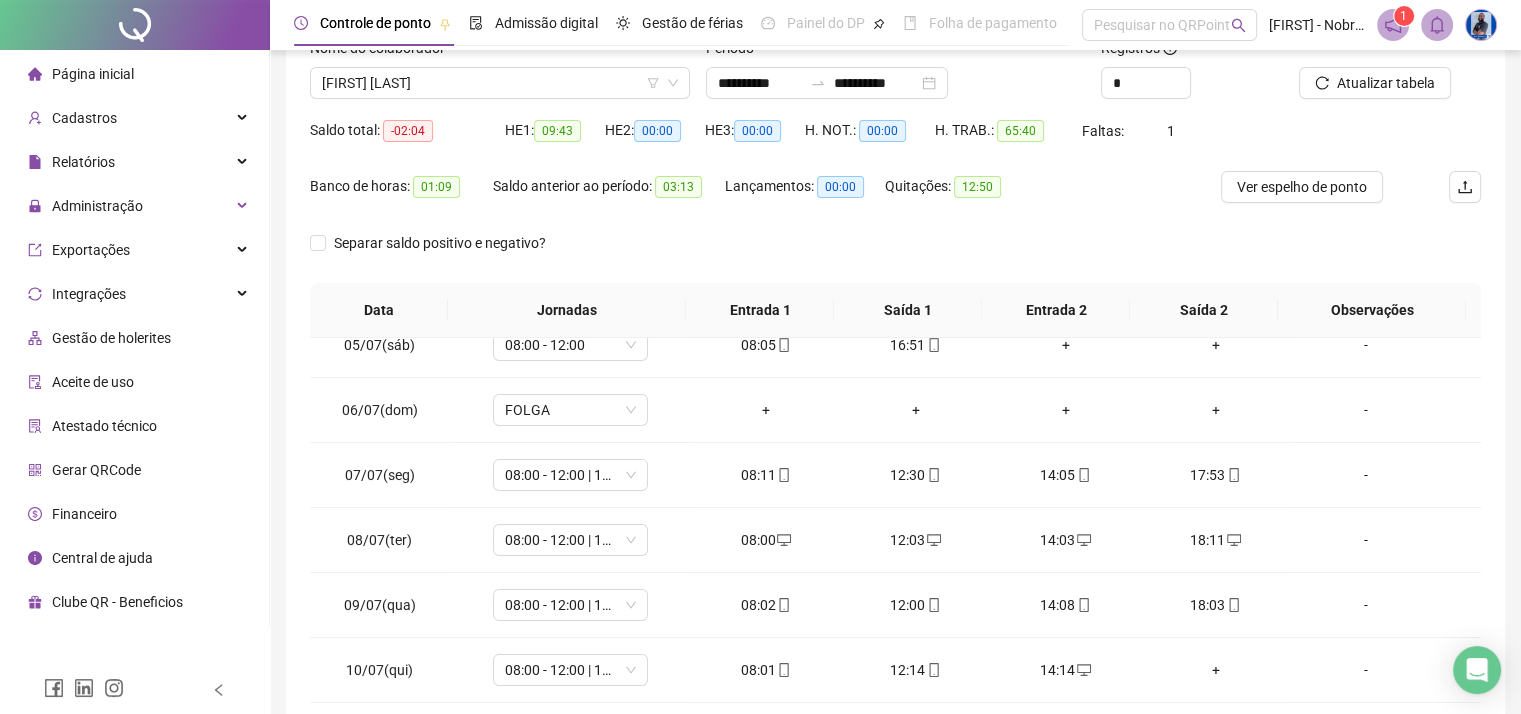scroll, scrollTop: 308, scrollLeft: 0, axis: vertical 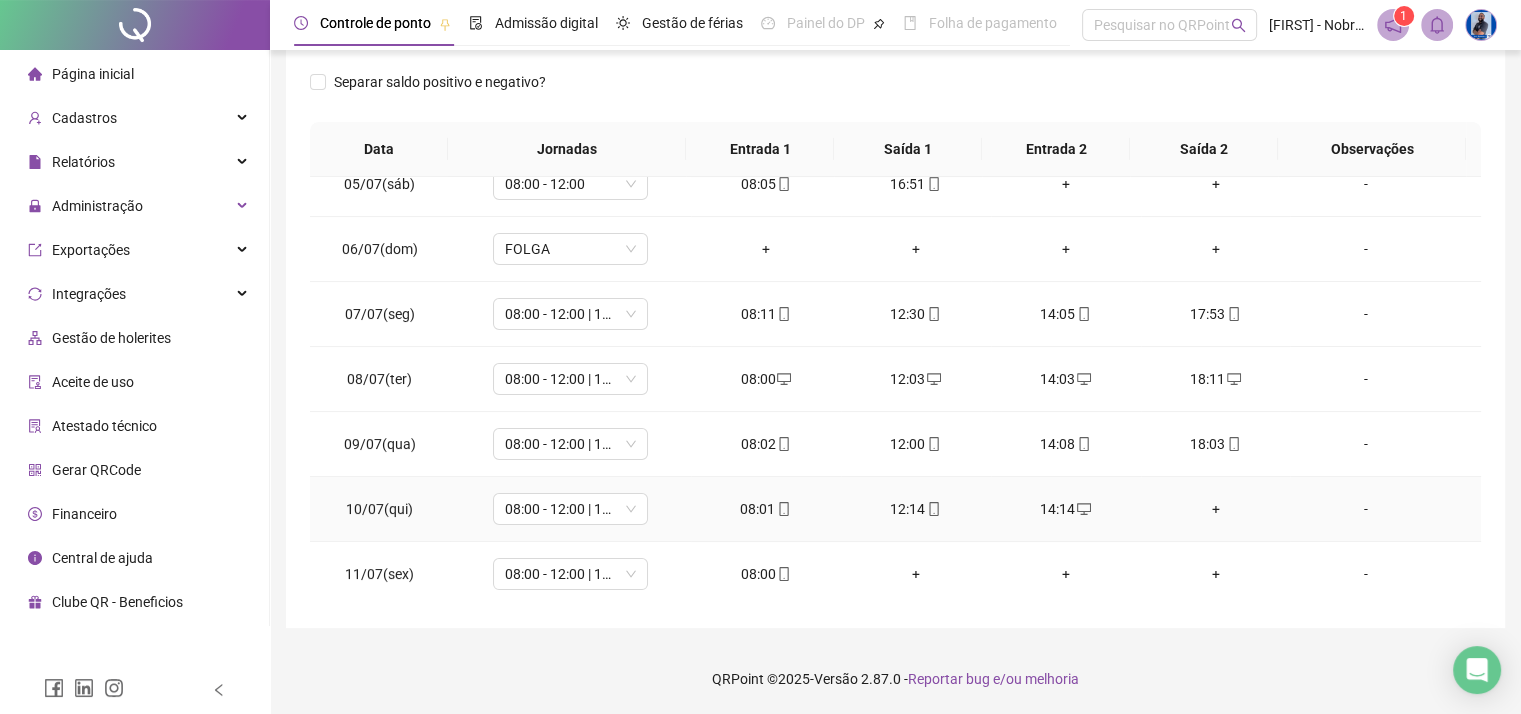 click on "+" at bounding box center (1216, 509) 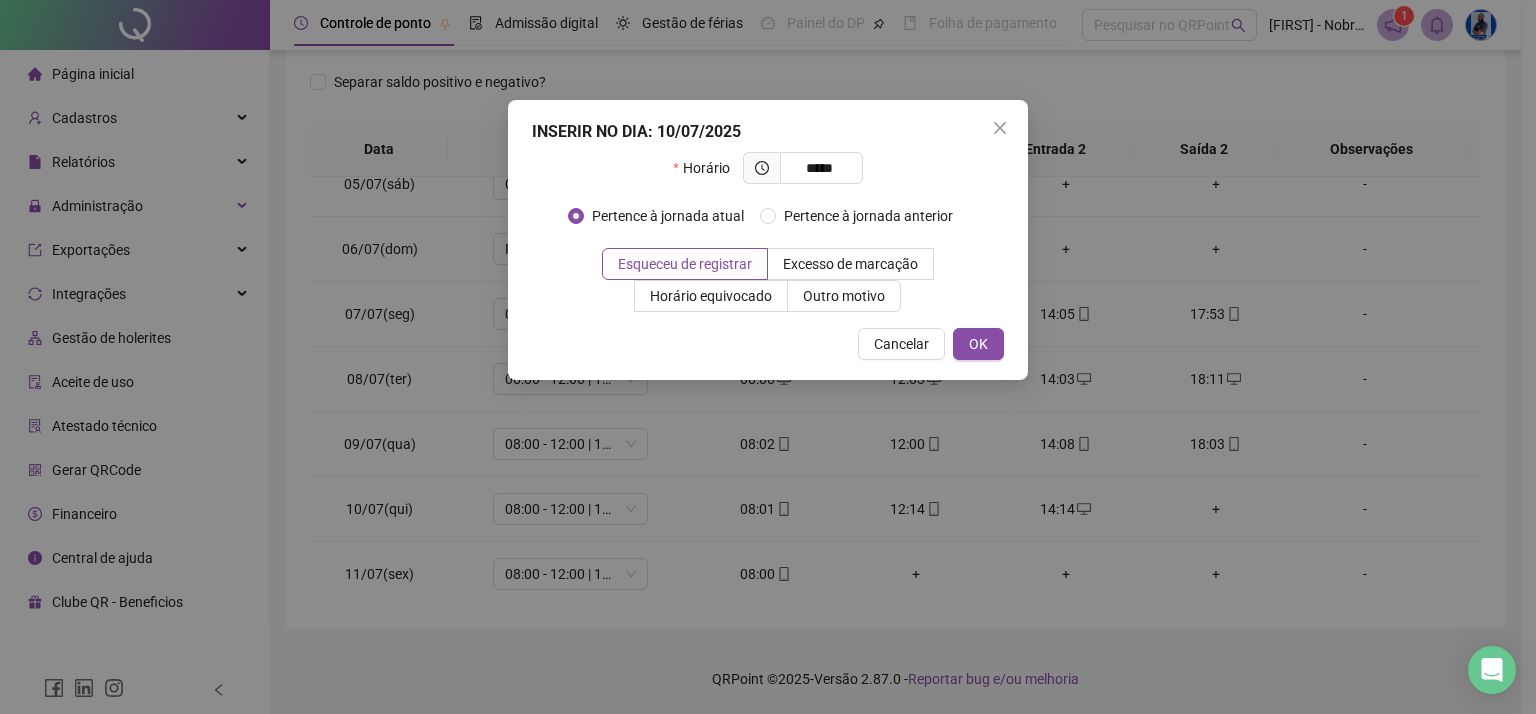 type on "*****" 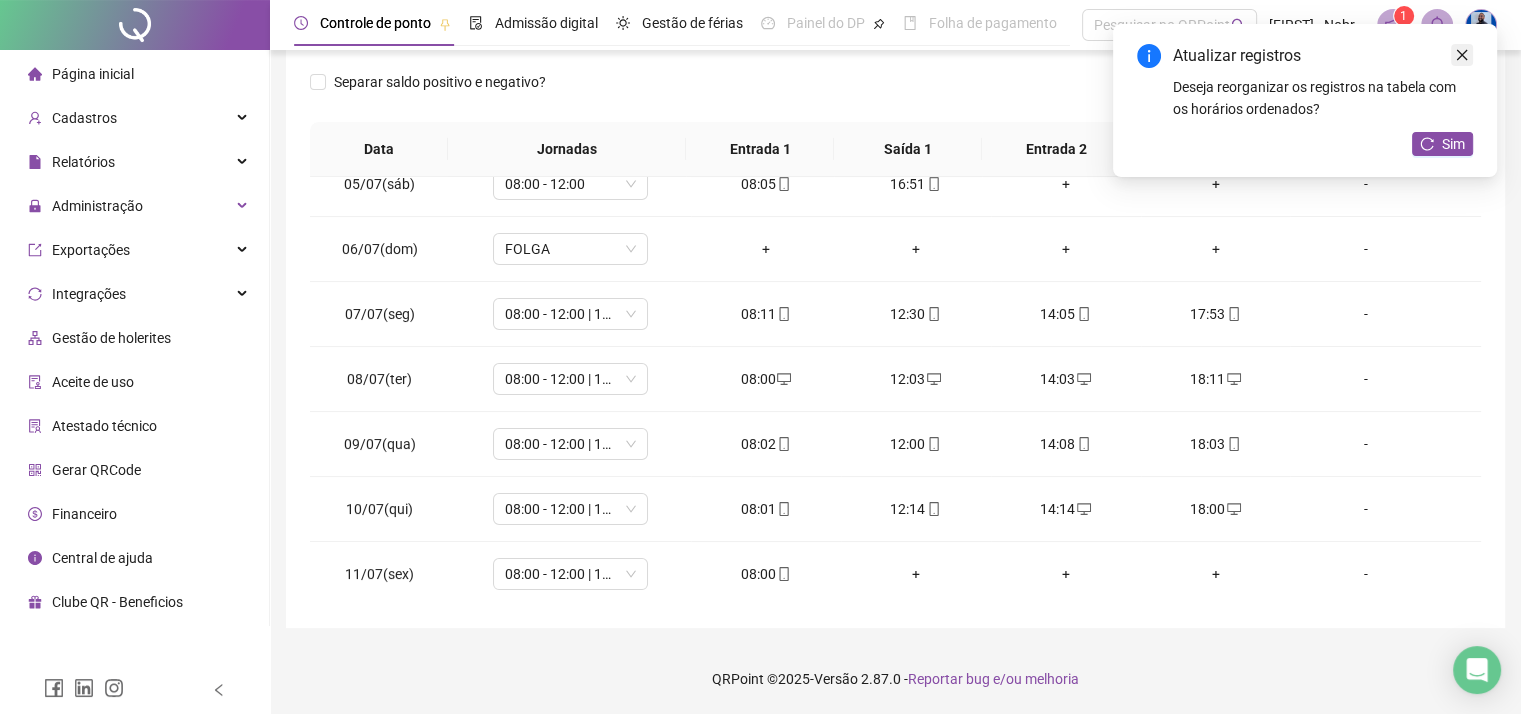 click 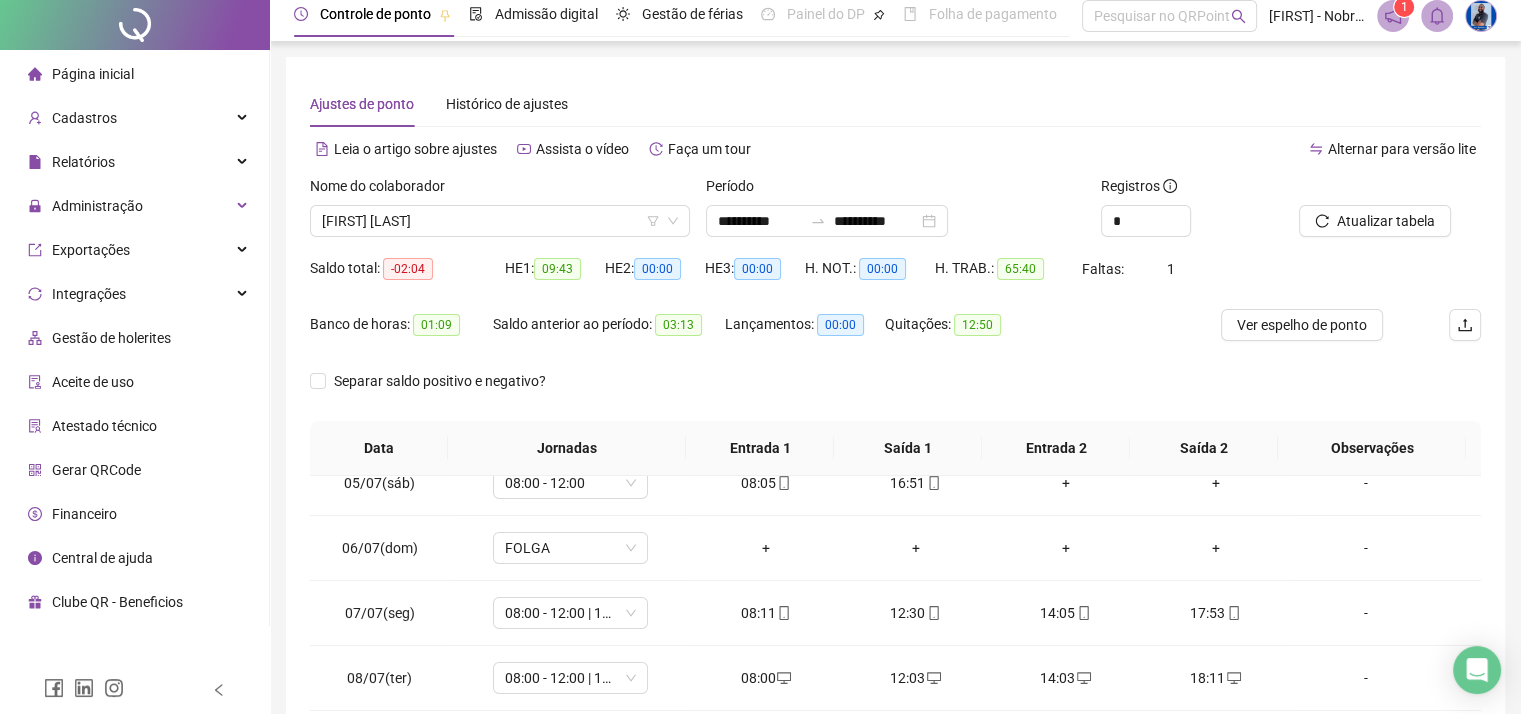 scroll, scrollTop: 0, scrollLeft: 0, axis: both 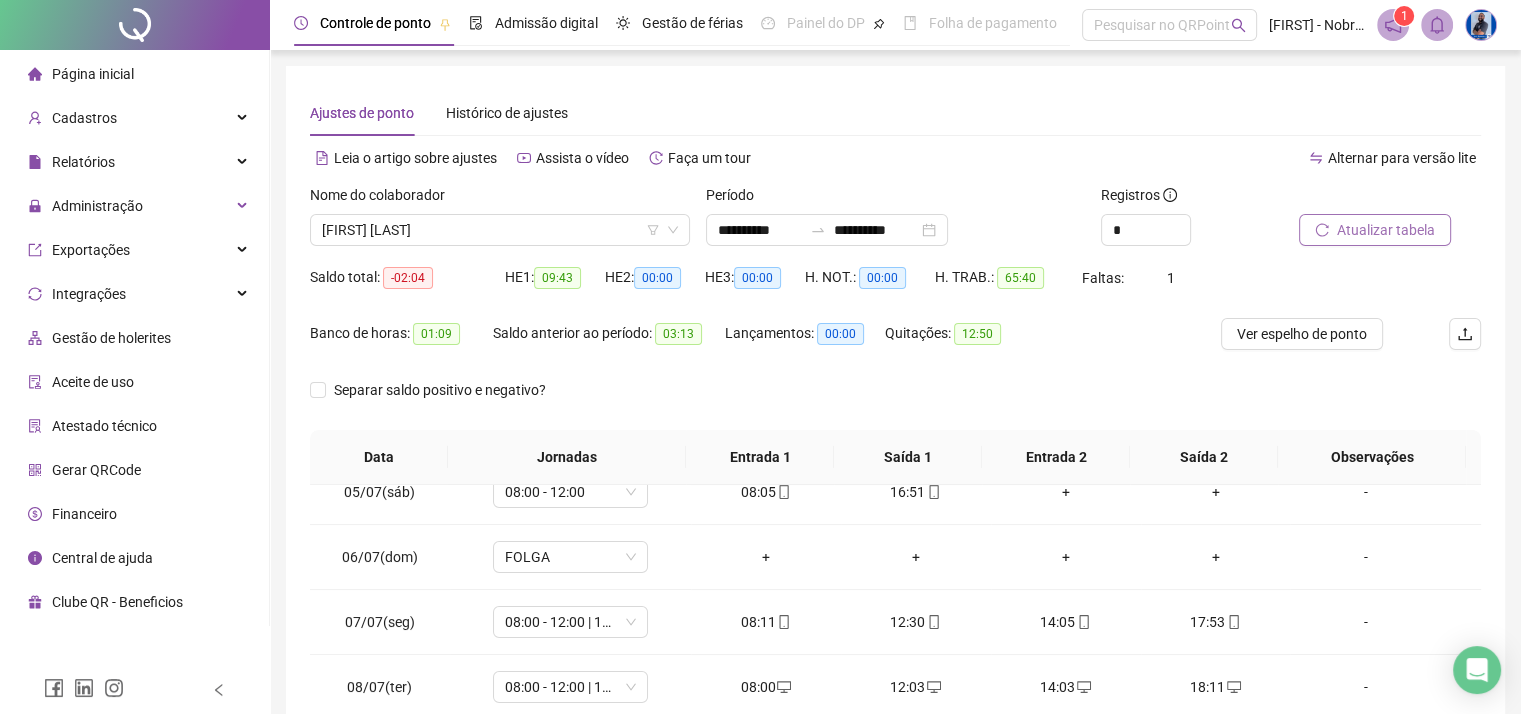 click on "Atualizar tabela" at bounding box center [1375, 230] 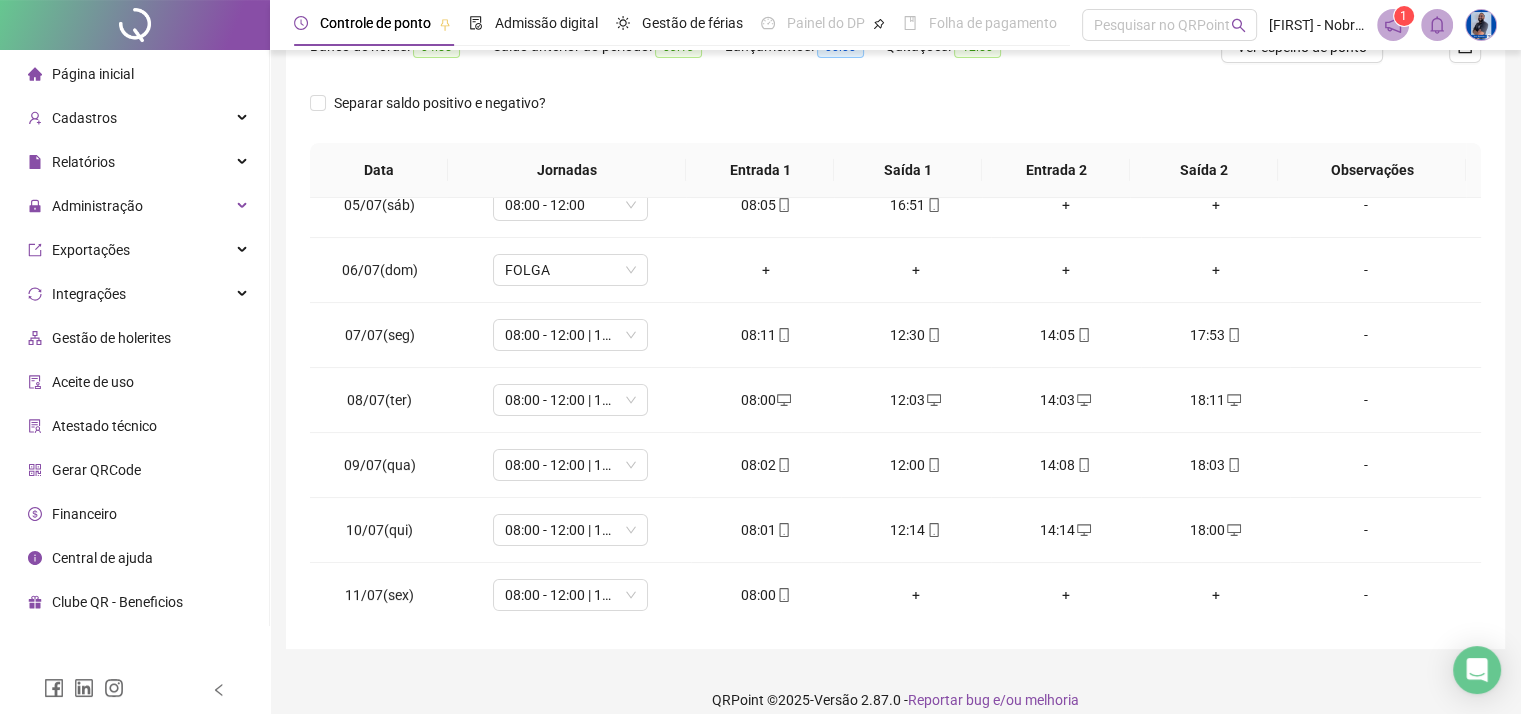scroll, scrollTop: 308, scrollLeft: 0, axis: vertical 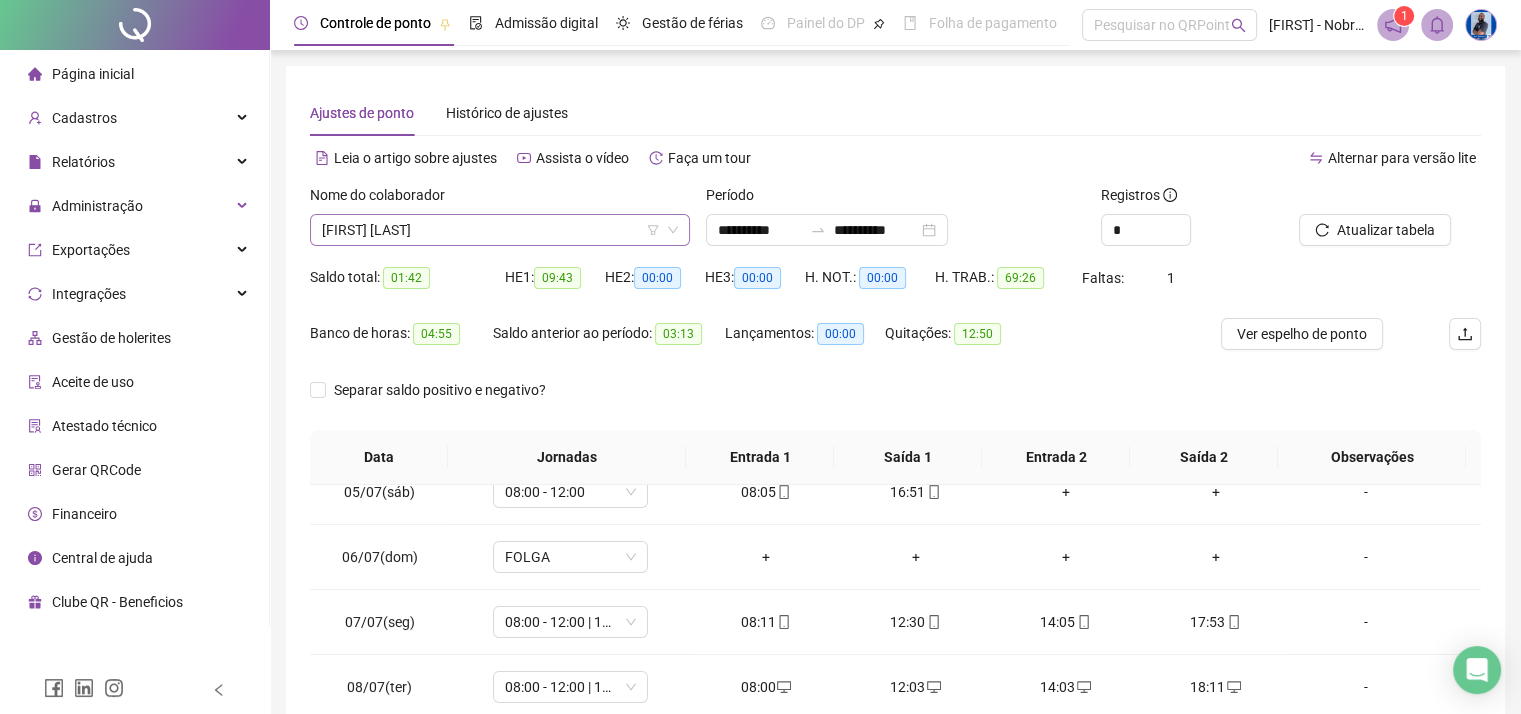 click on "[FIRST] [LAST]" at bounding box center [500, 230] 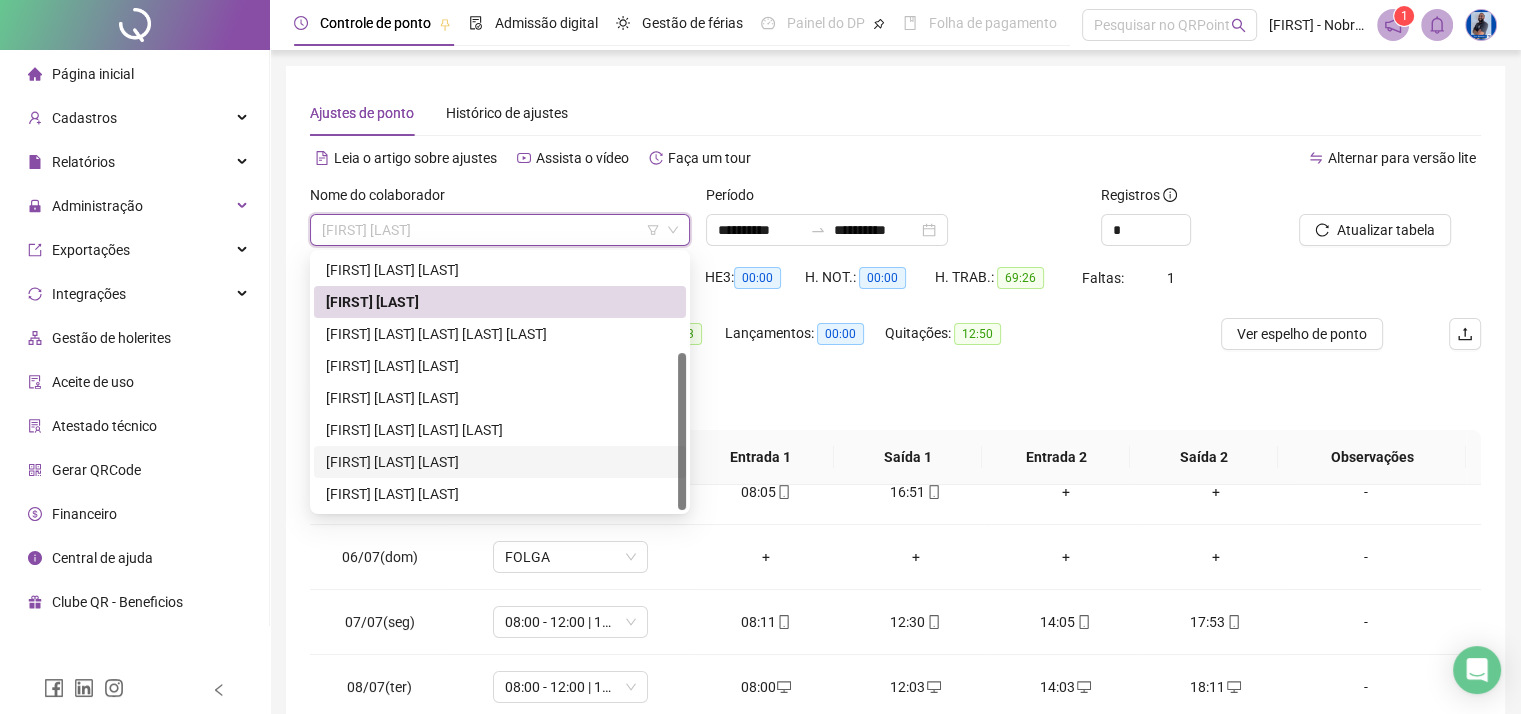 click on "[FIRST] [LAST] [LAST]" at bounding box center [500, 462] 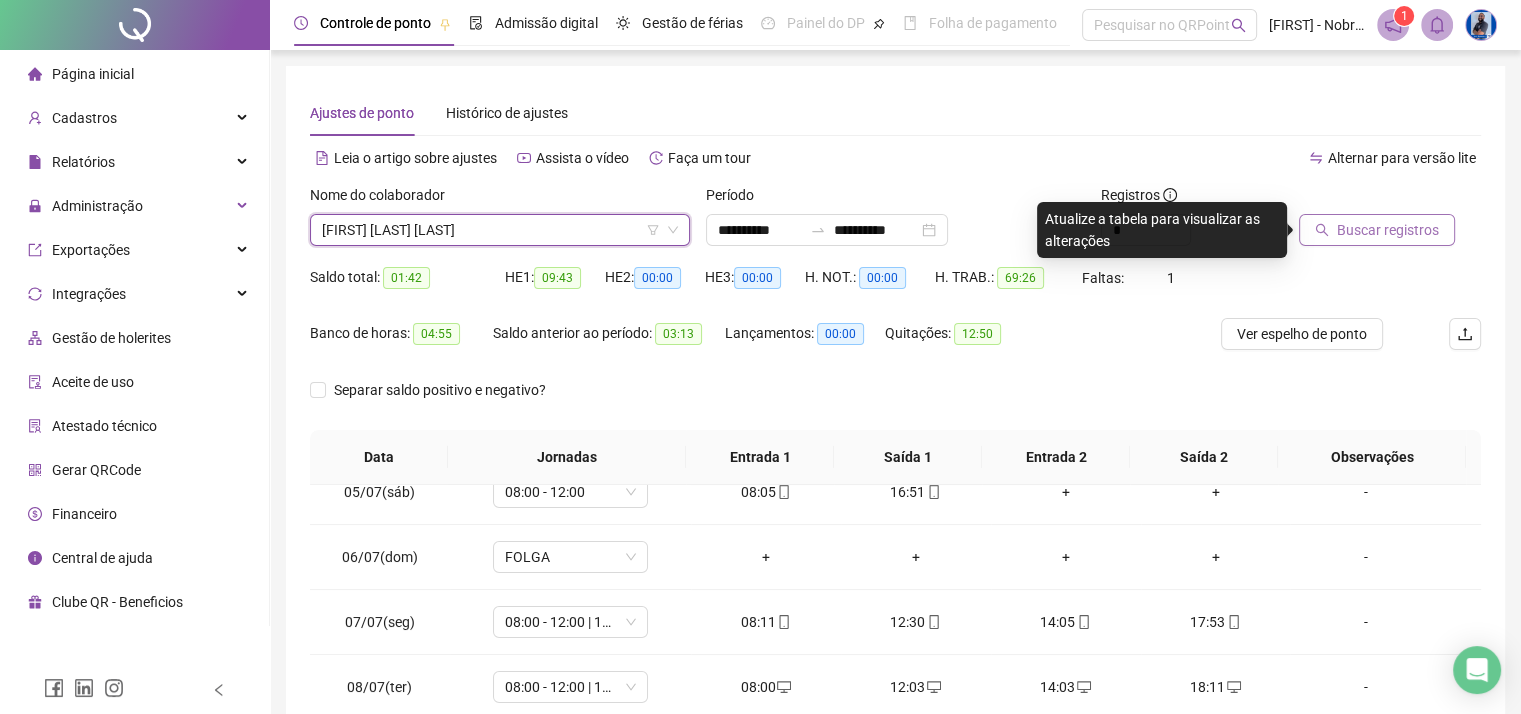 click on "Buscar registros" at bounding box center (1388, 230) 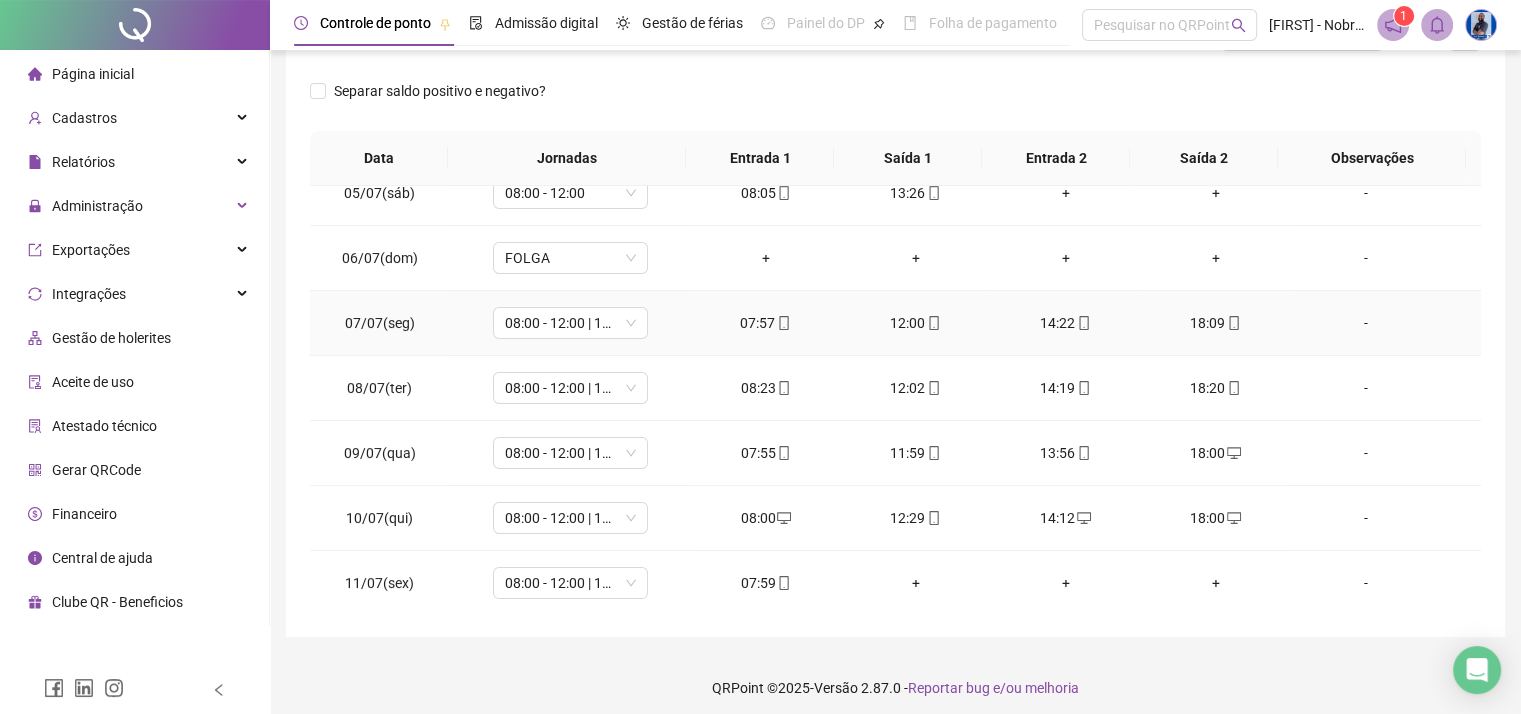 scroll, scrollTop: 308, scrollLeft: 0, axis: vertical 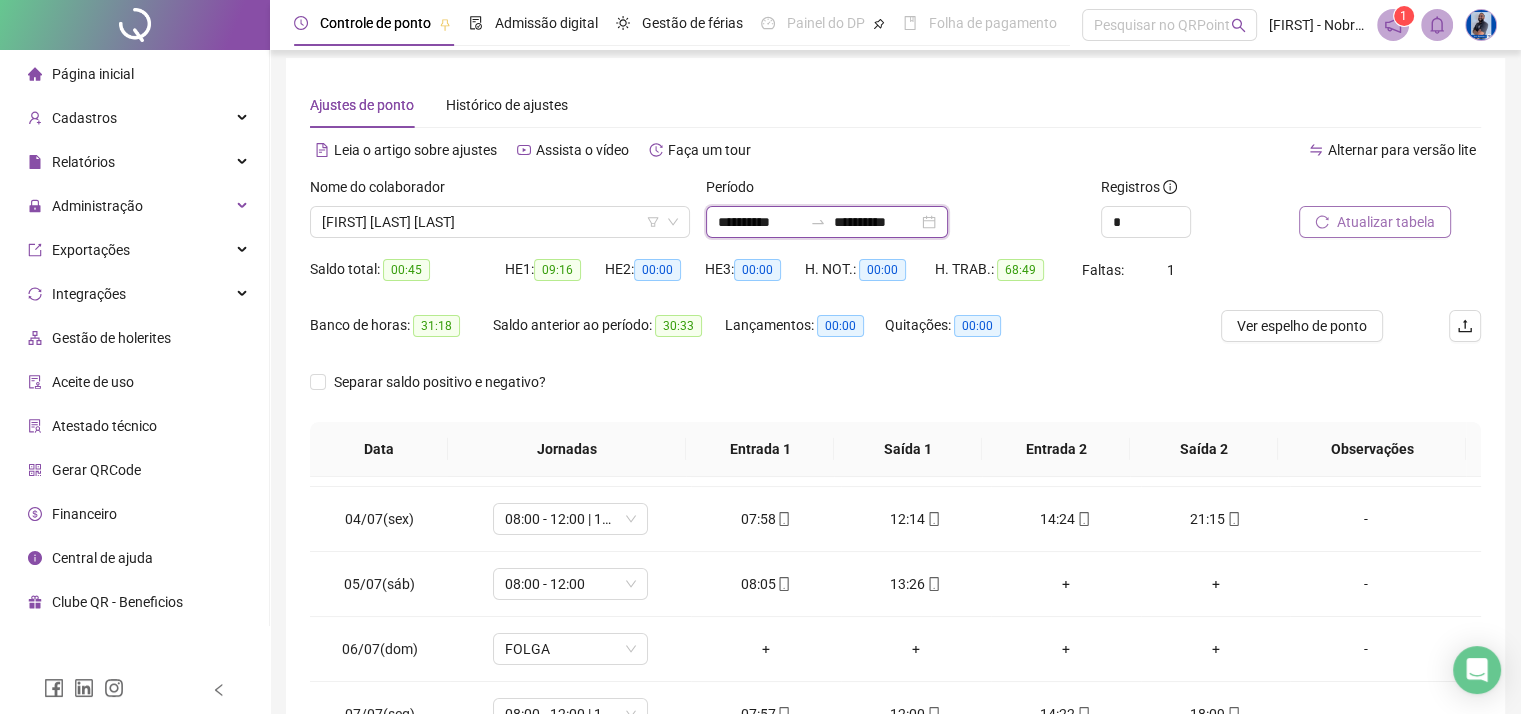 click on "**********" at bounding box center [876, 222] 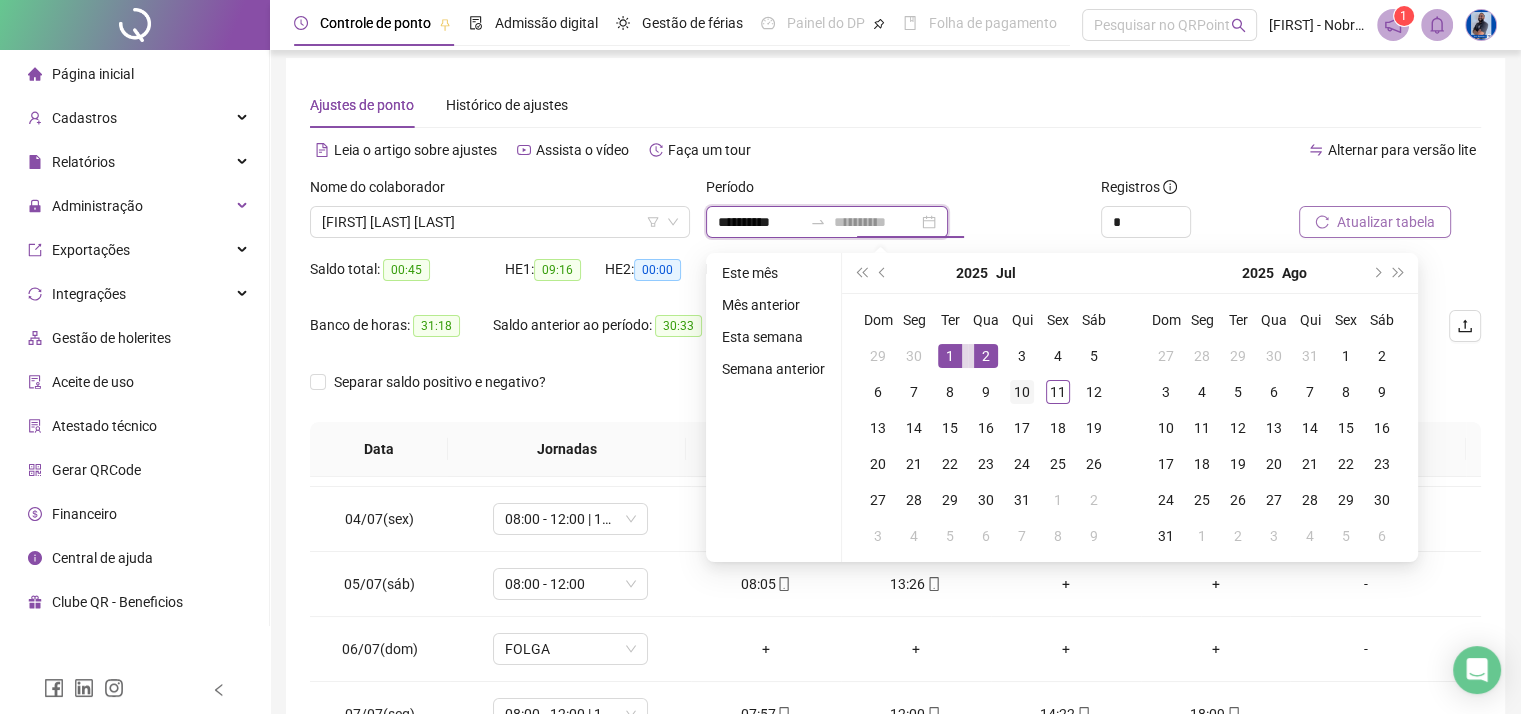 type on "**********" 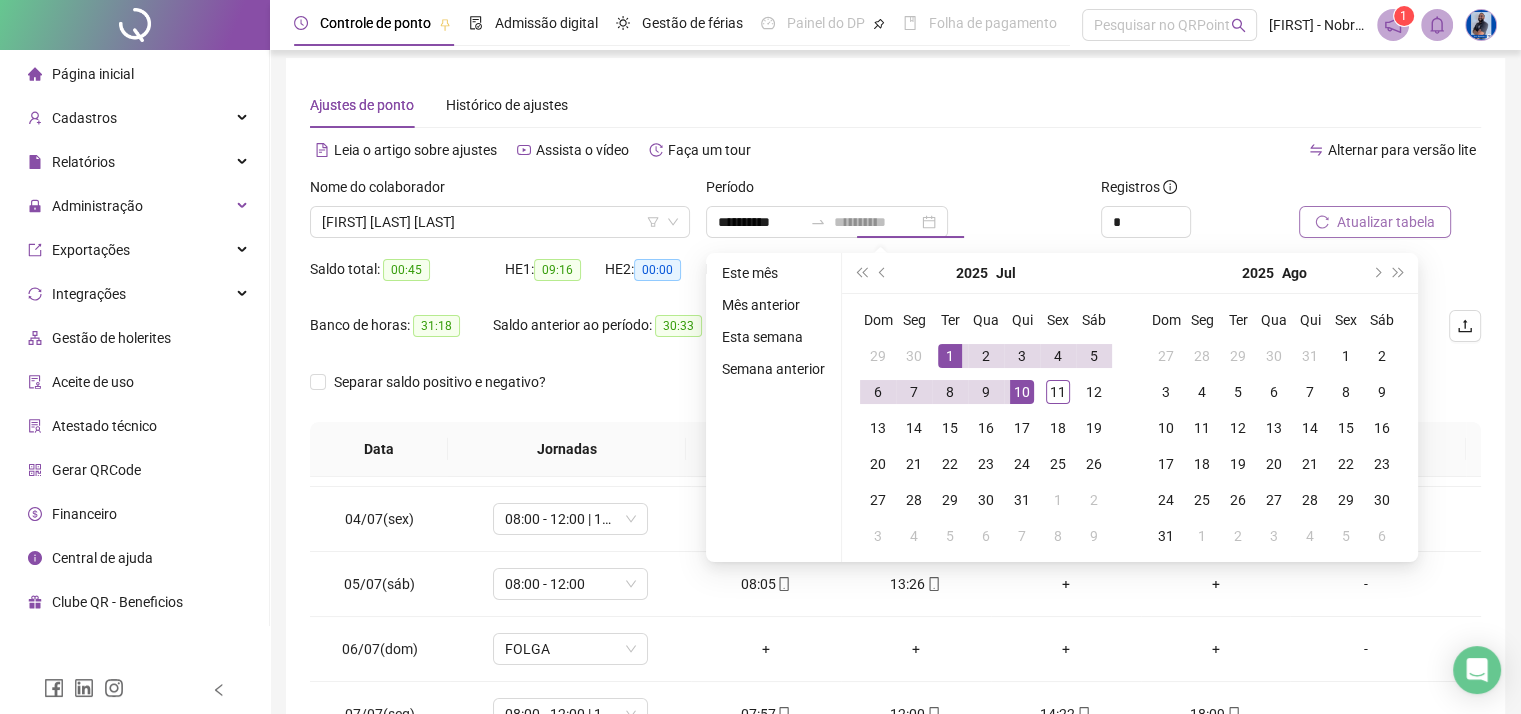 drag, startPoint x: 1015, startPoint y: 388, endPoint x: 1030, endPoint y: 377, distance: 18.601076 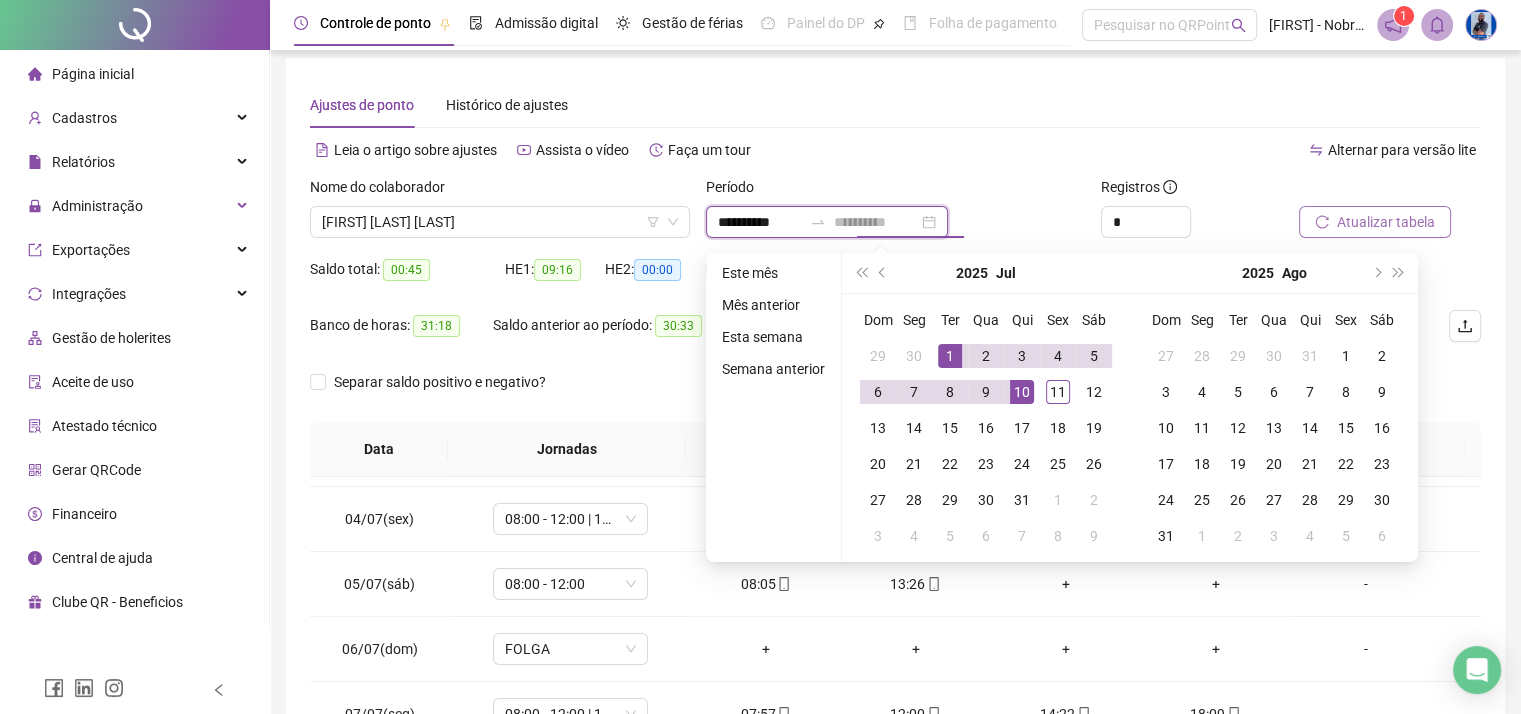 type on "**********" 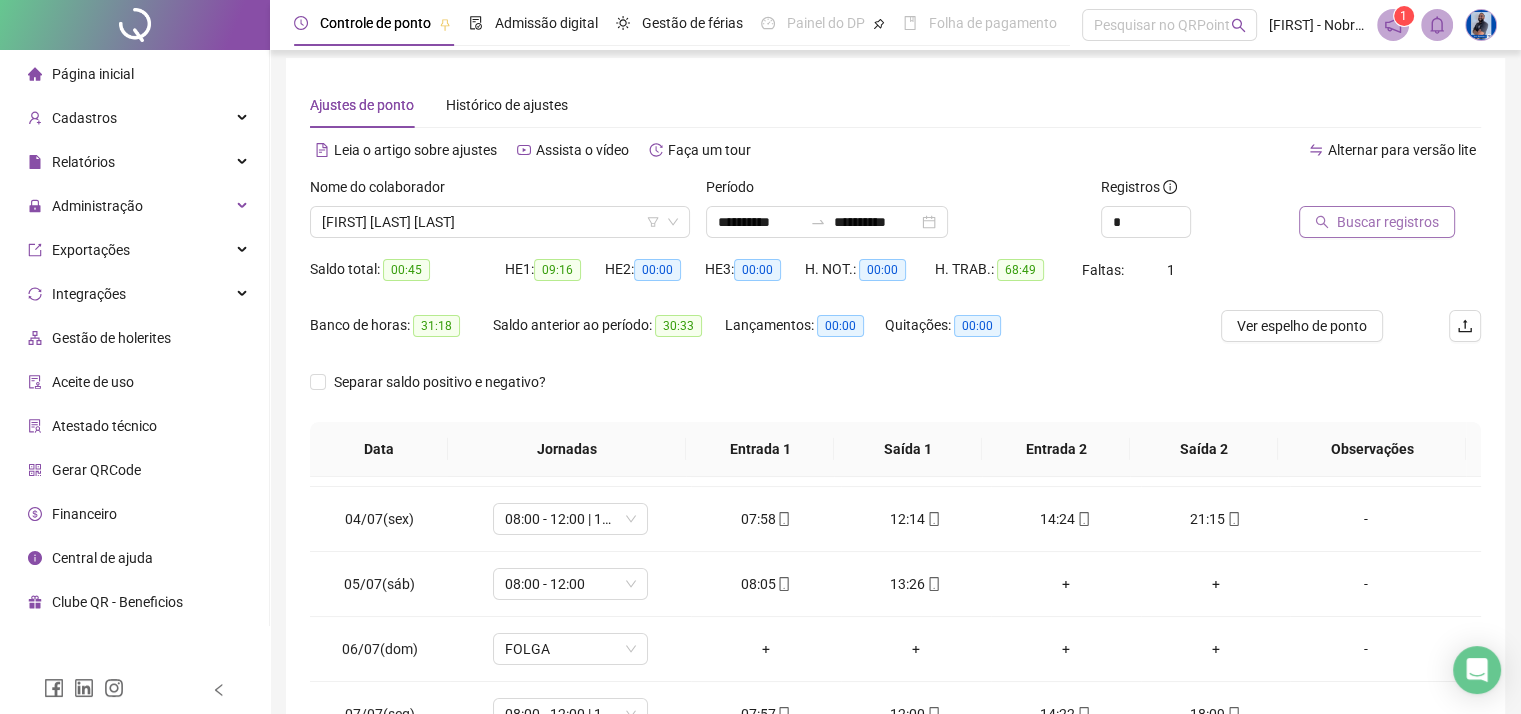 click 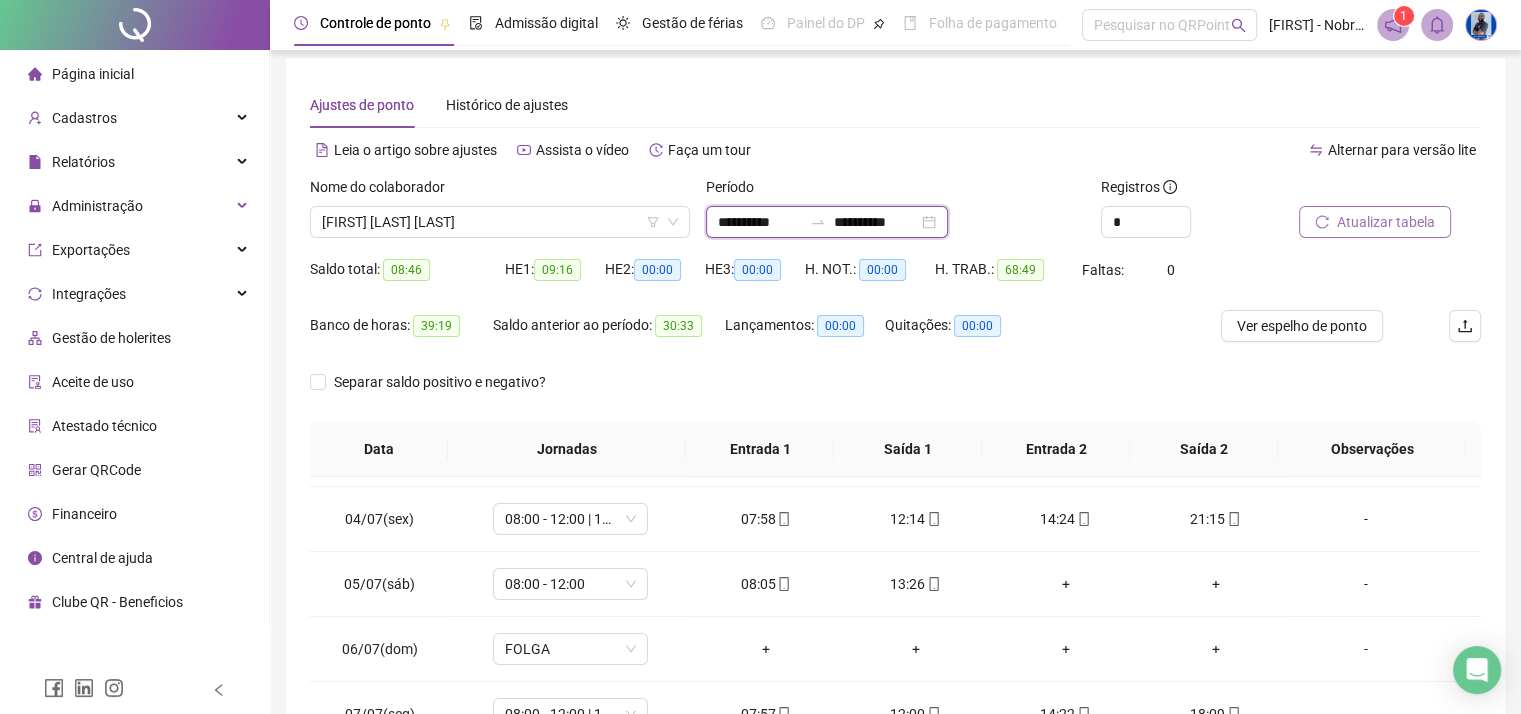 click on "**********" at bounding box center (760, 222) 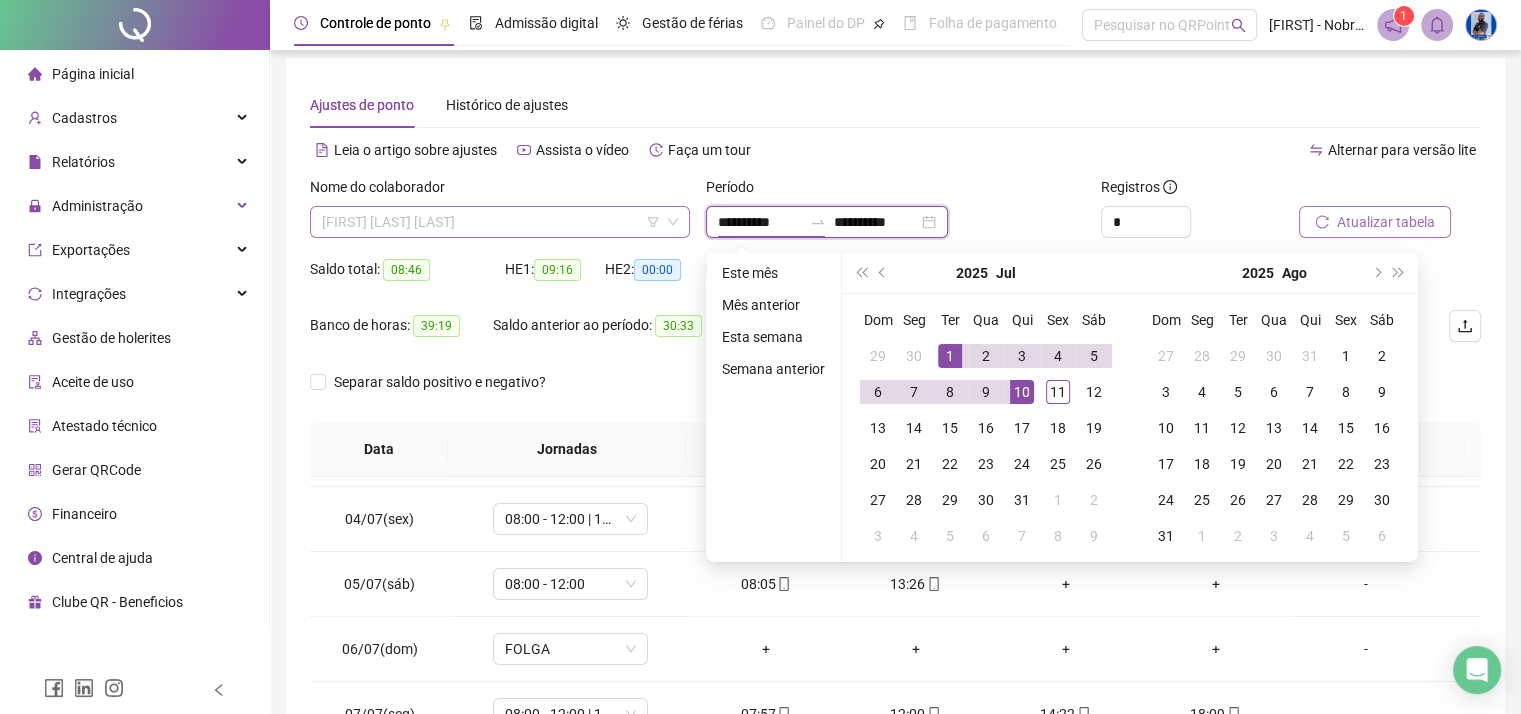click on "[FIRST] [LAST] [LAST]" at bounding box center (500, 222) 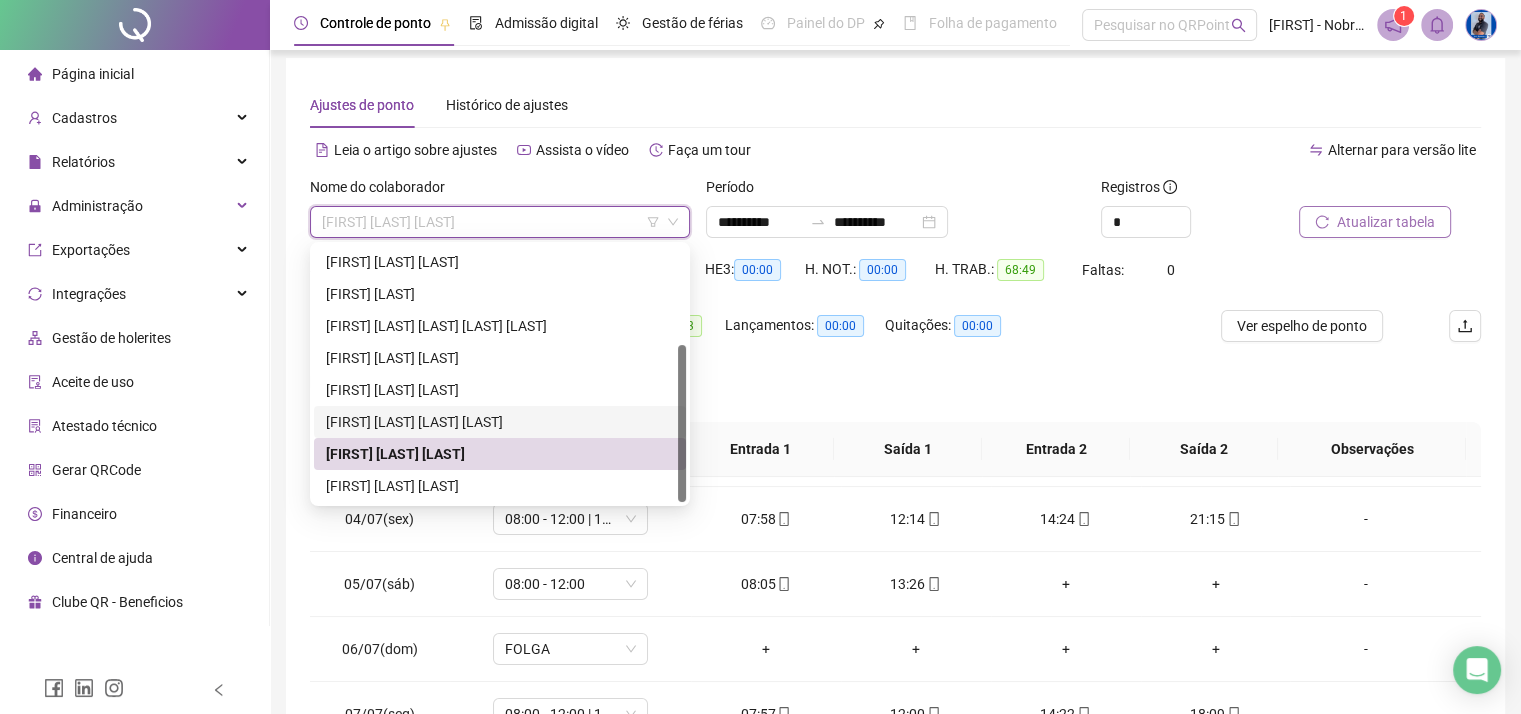 click on "[FIRST] [LAST] [LAST] [LAST]" at bounding box center [500, 422] 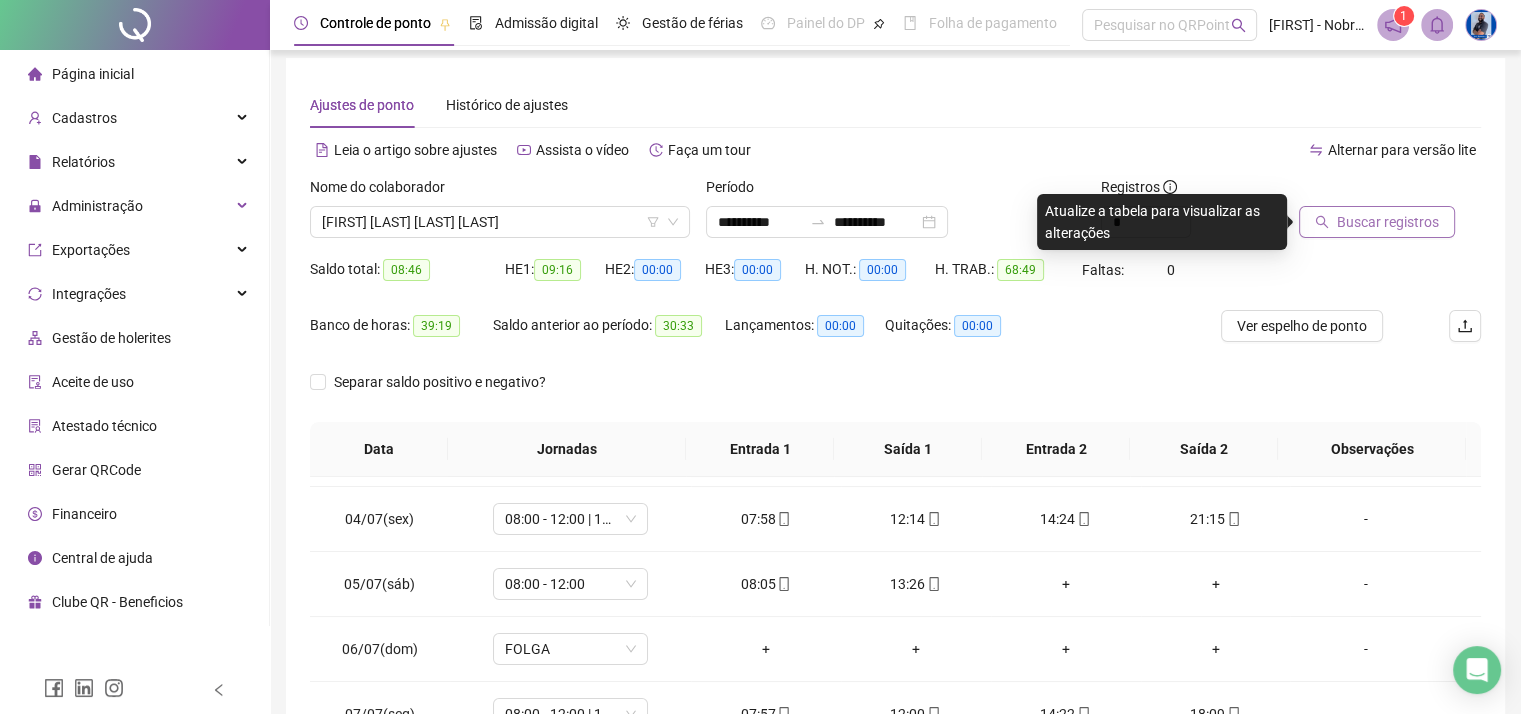 click on "Buscar registros" at bounding box center (1388, 222) 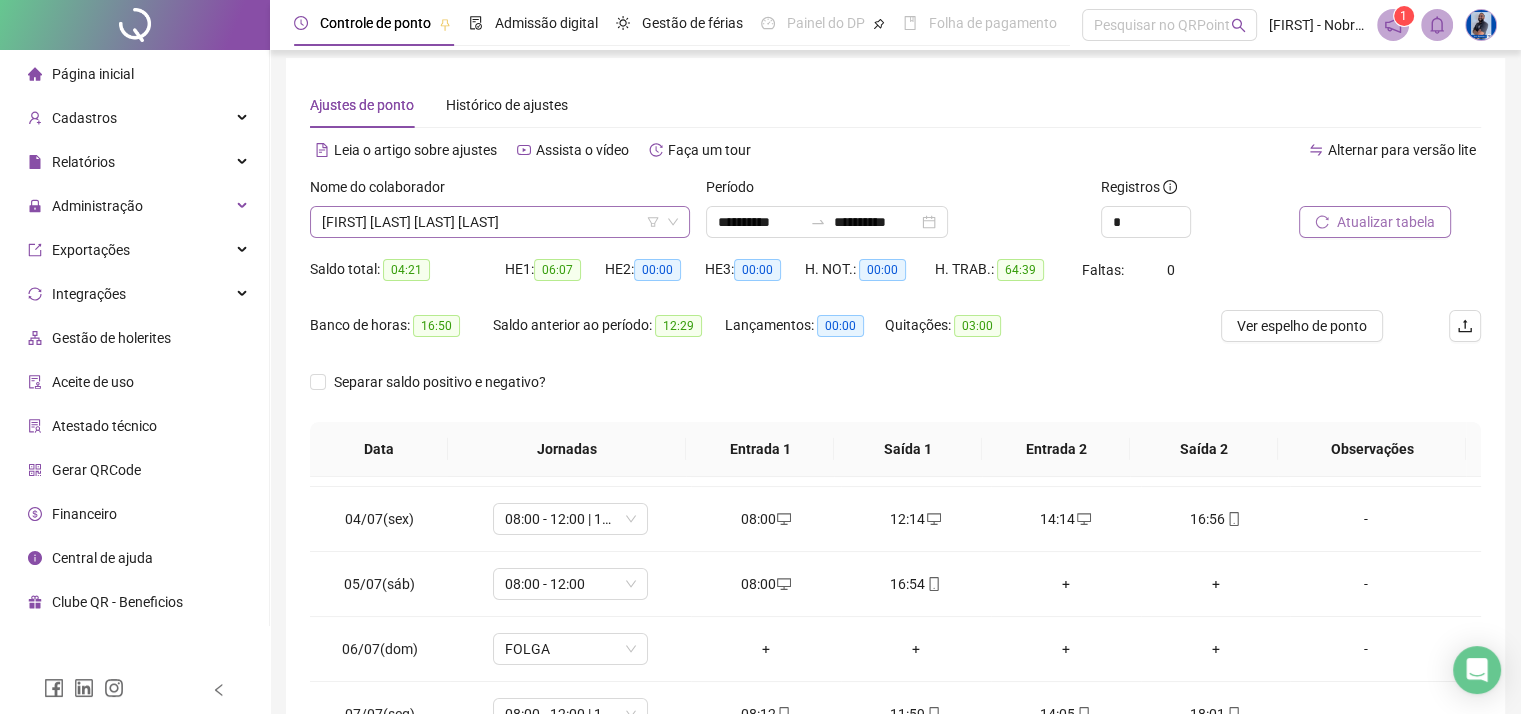 click on "[FIRST] [LAST] [LAST] [LAST]" at bounding box center [500, 222] 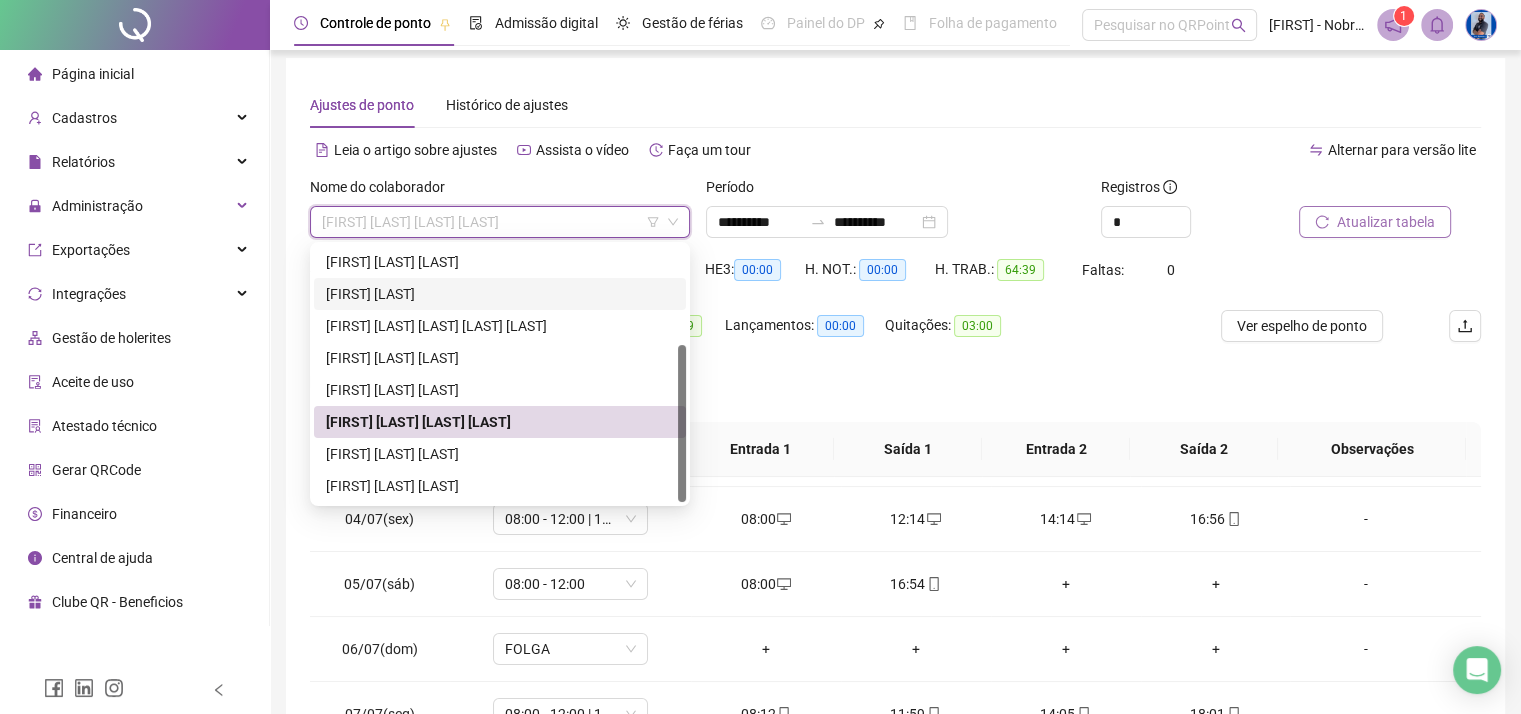 click on "[FIRST] [LAST]" at bounding box center [500, 294] 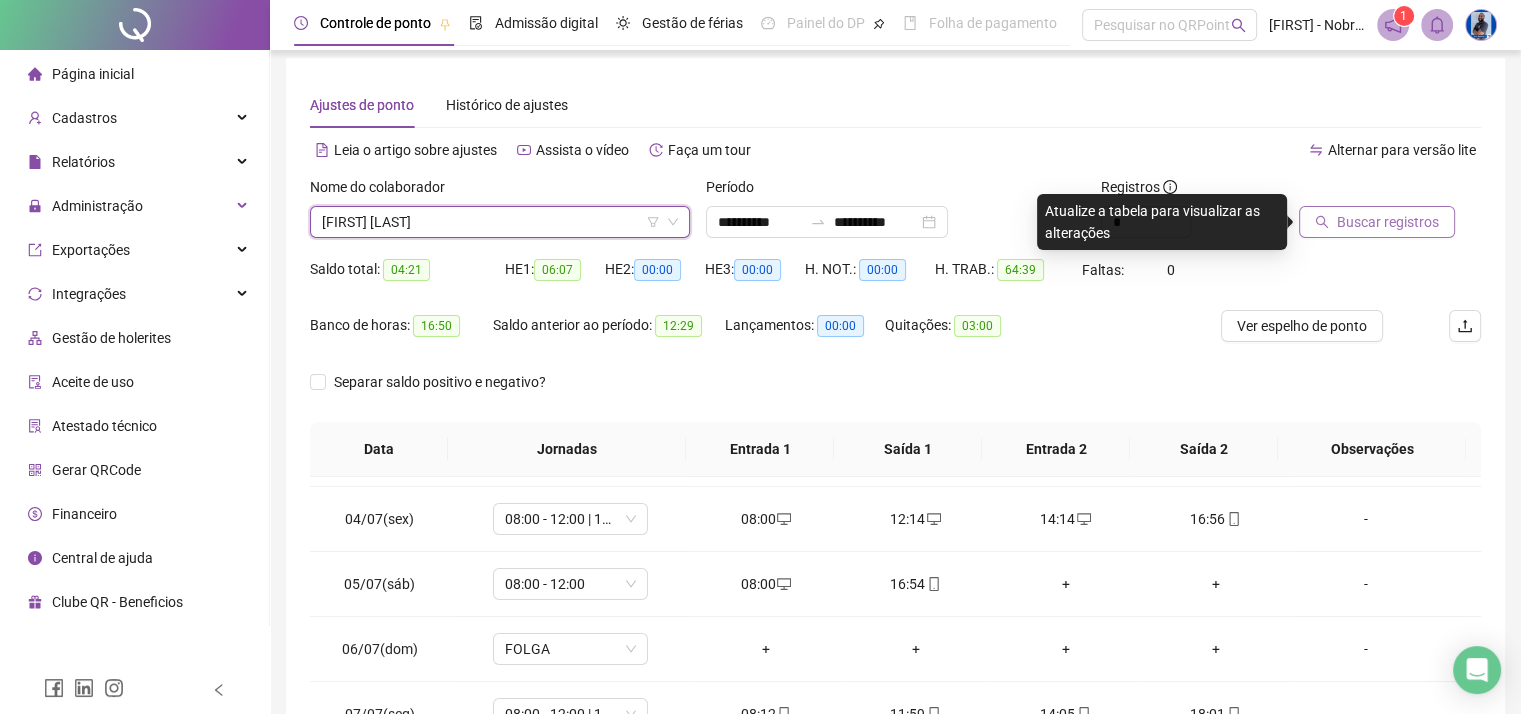 click on "Buscar registros" at bounding box center (1388, 222) 